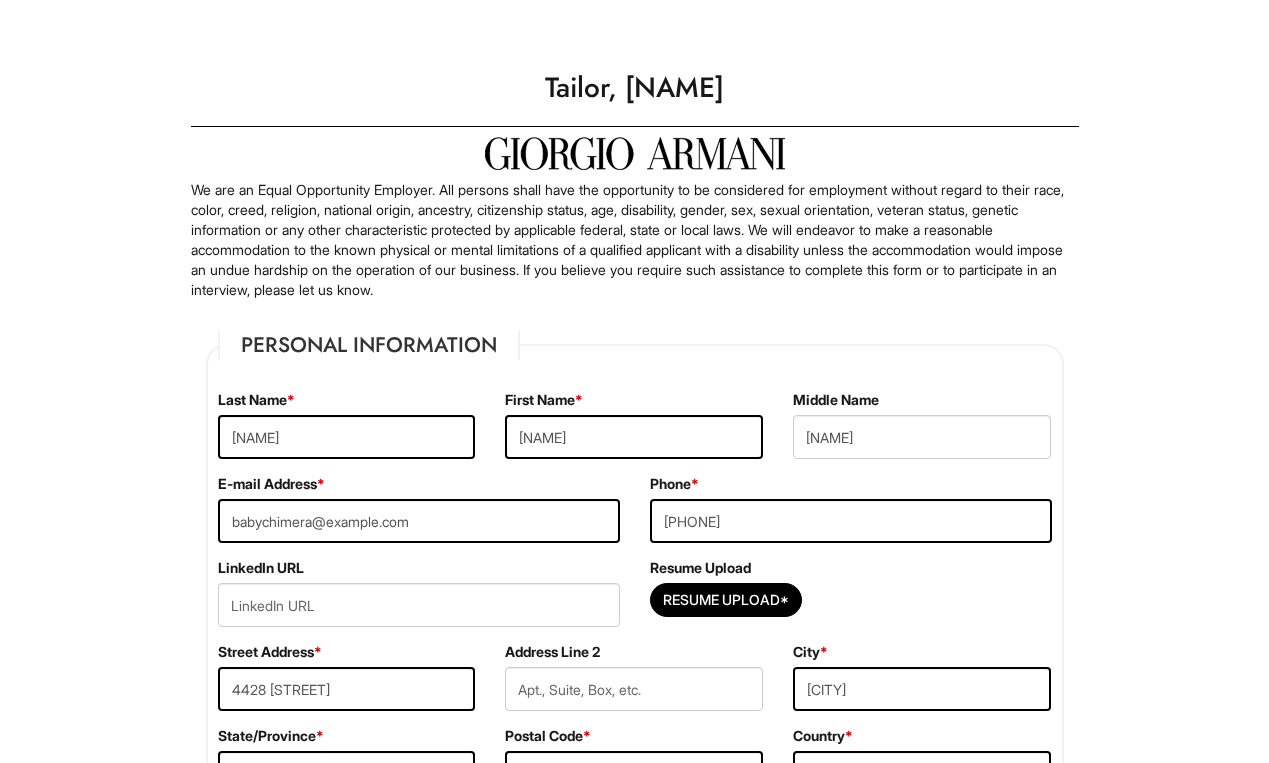 select on "[STATE]" 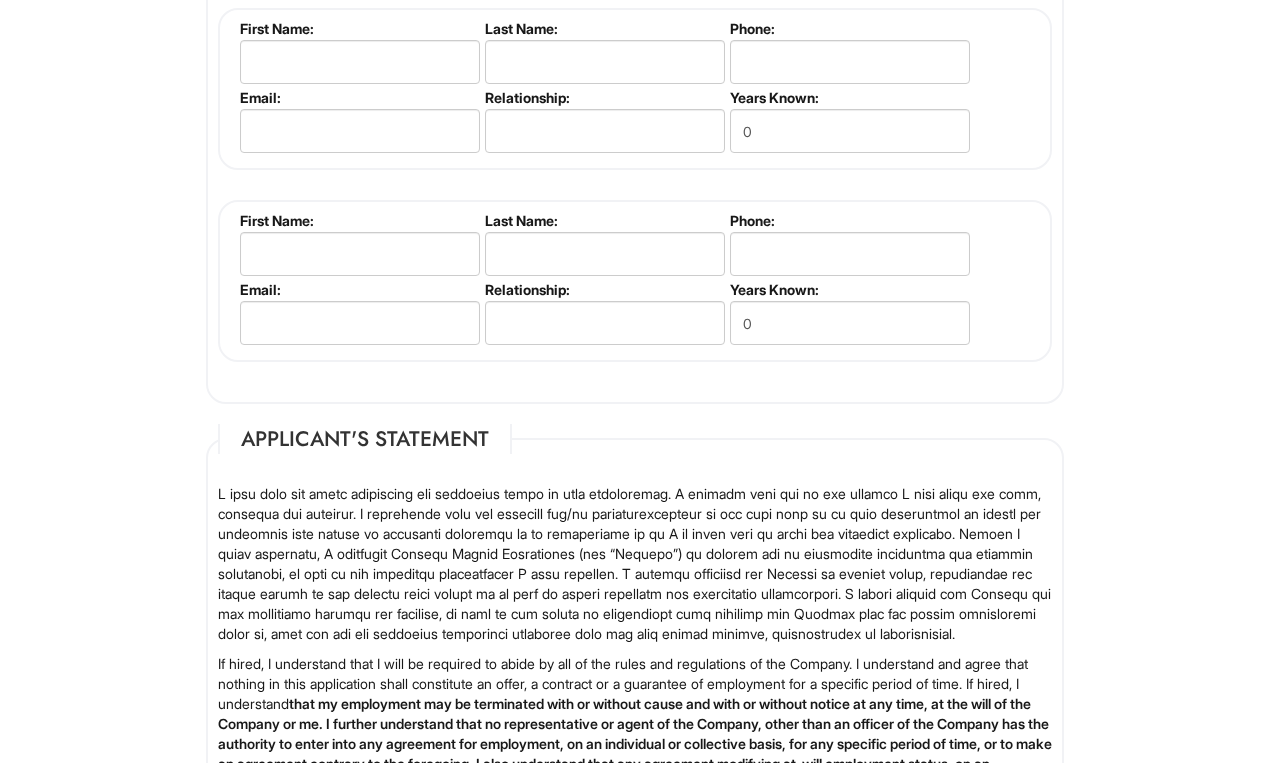 scroll, scrollTop: 2538, scrollLeft: 0, axis: vertical 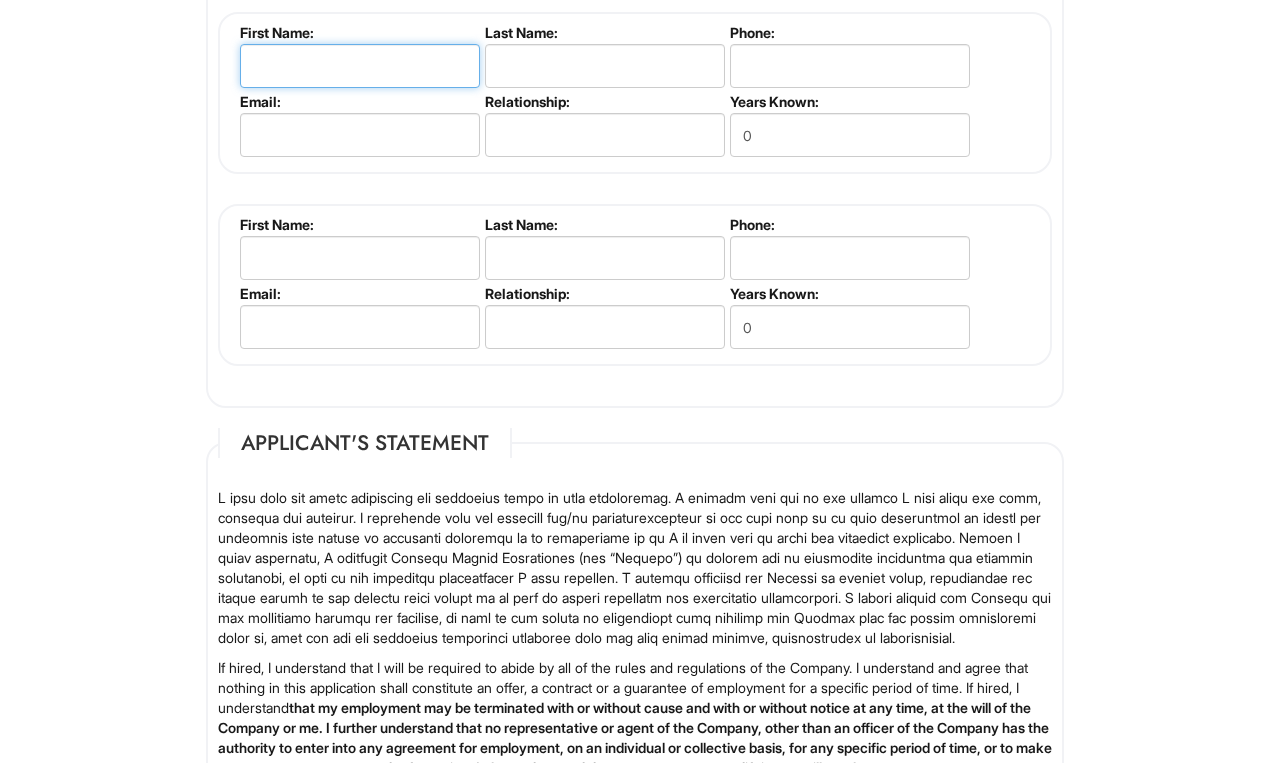 click at bounding box center (360, 66) 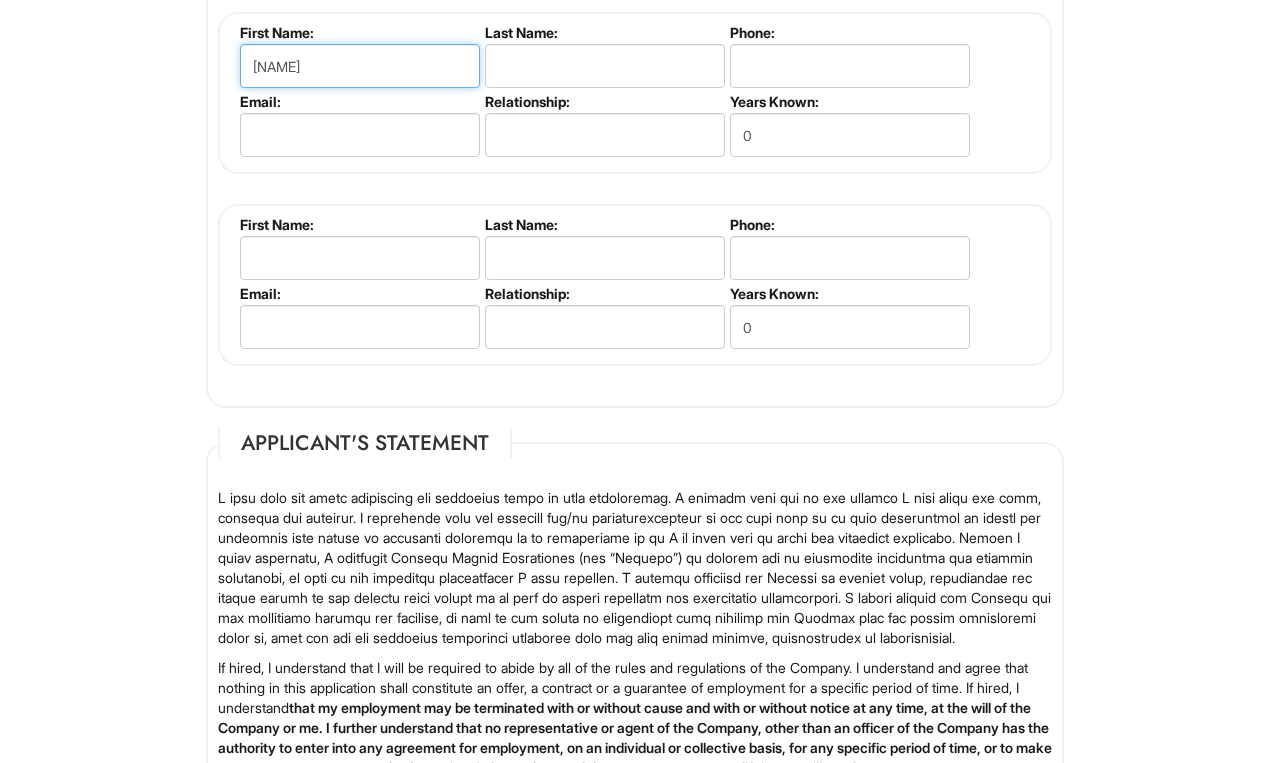 type on "[NAME]" 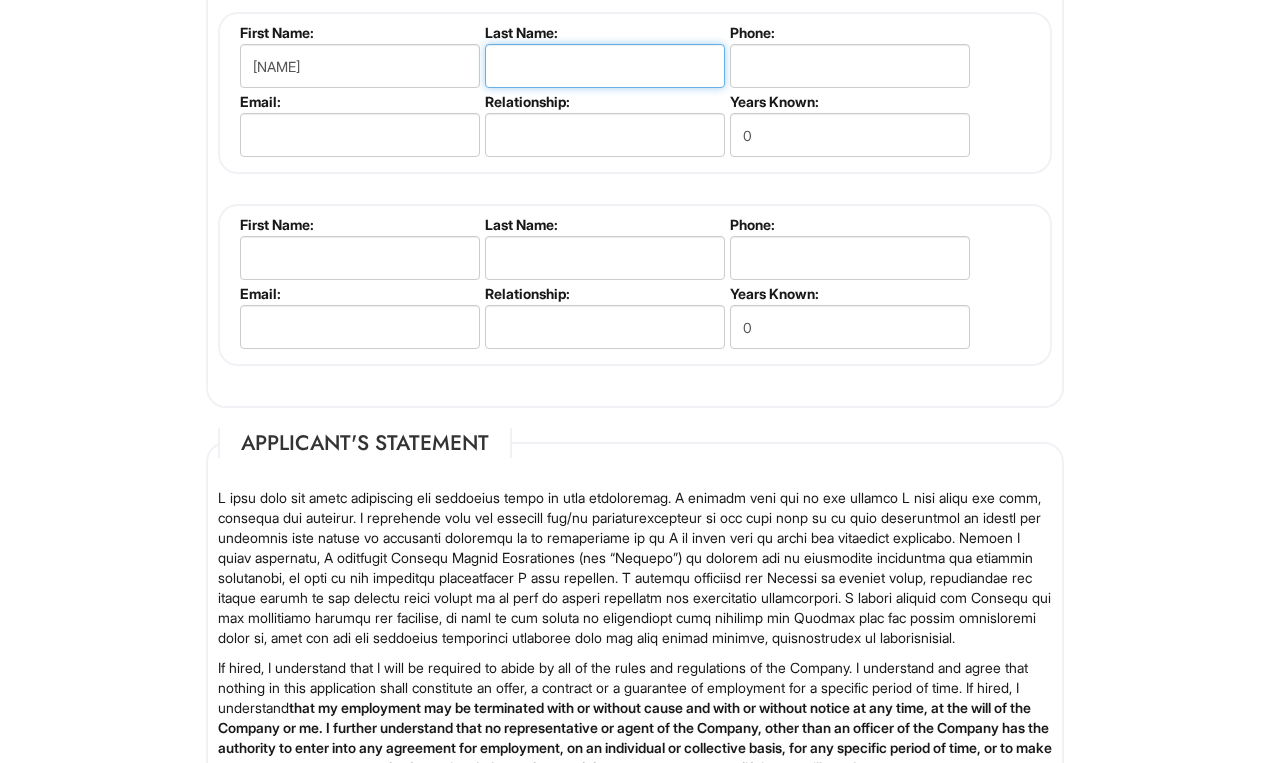 click at bounding box center [605, 66] 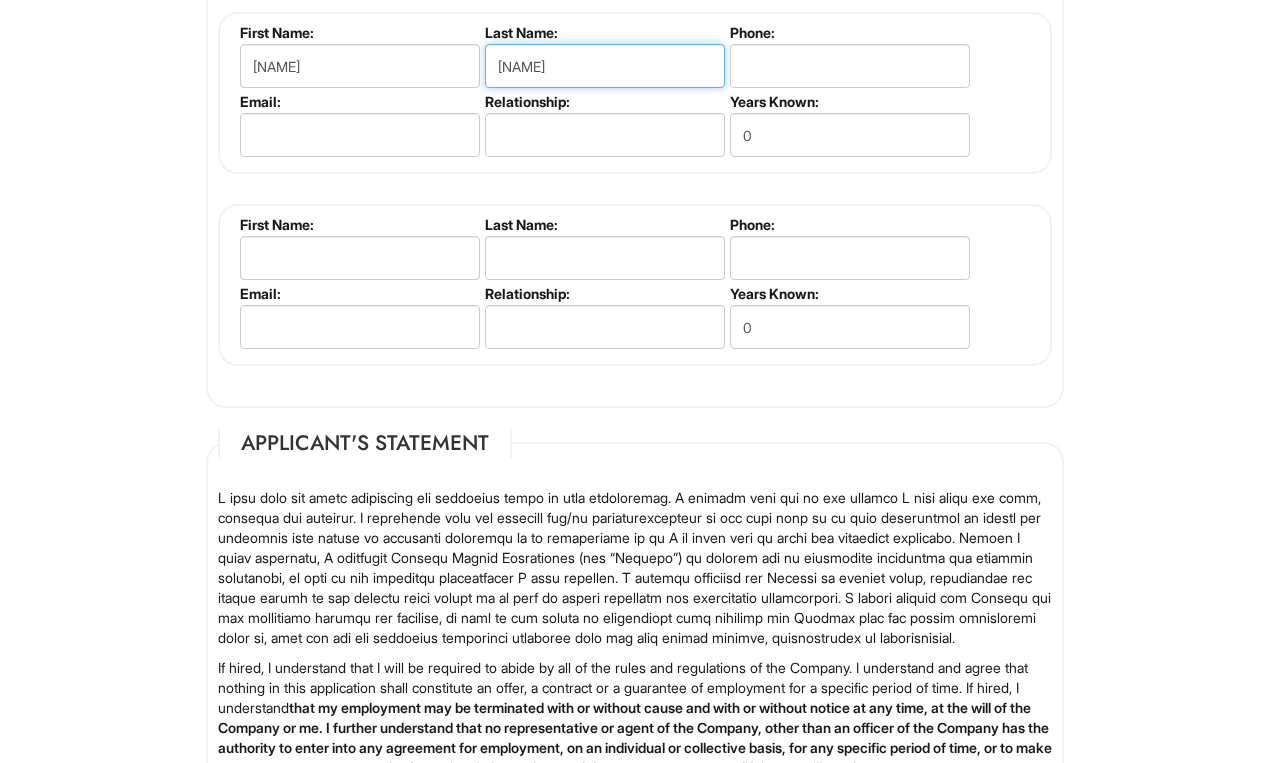 type on "[NAME]" 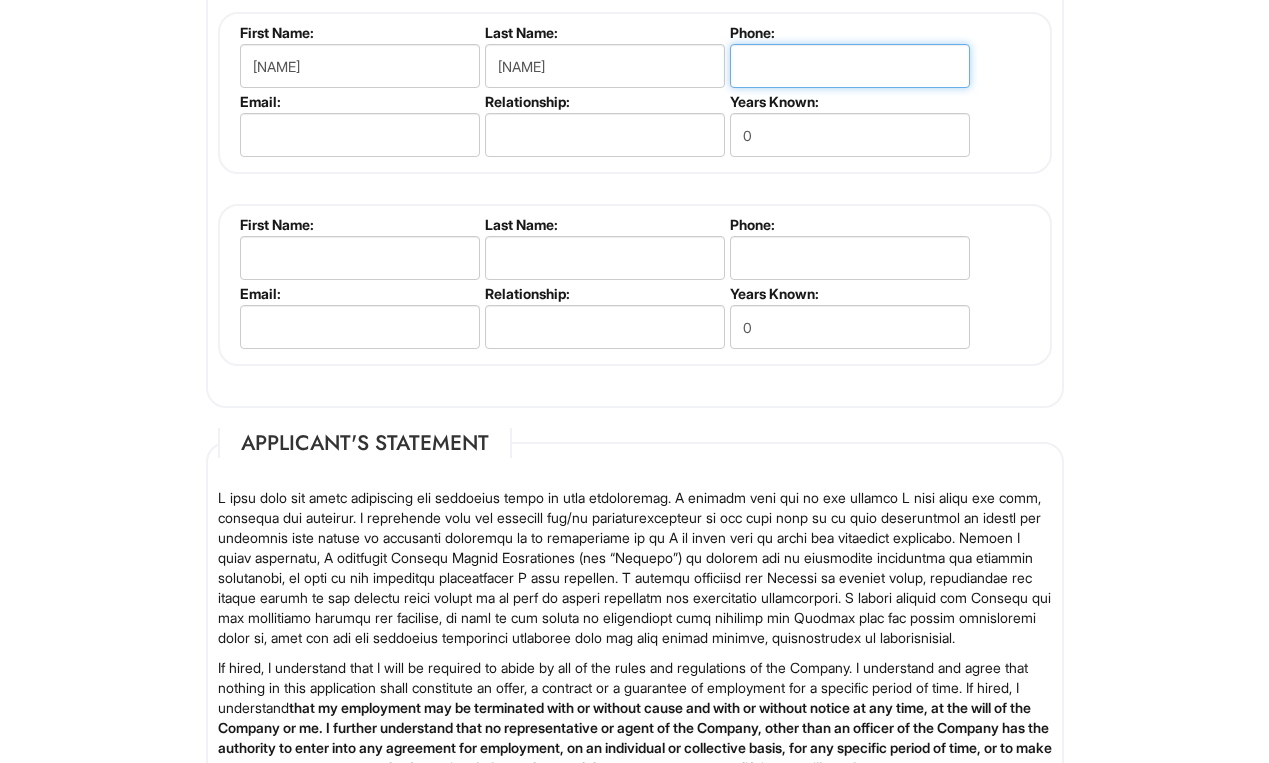 click at bounding box center [850, 66] 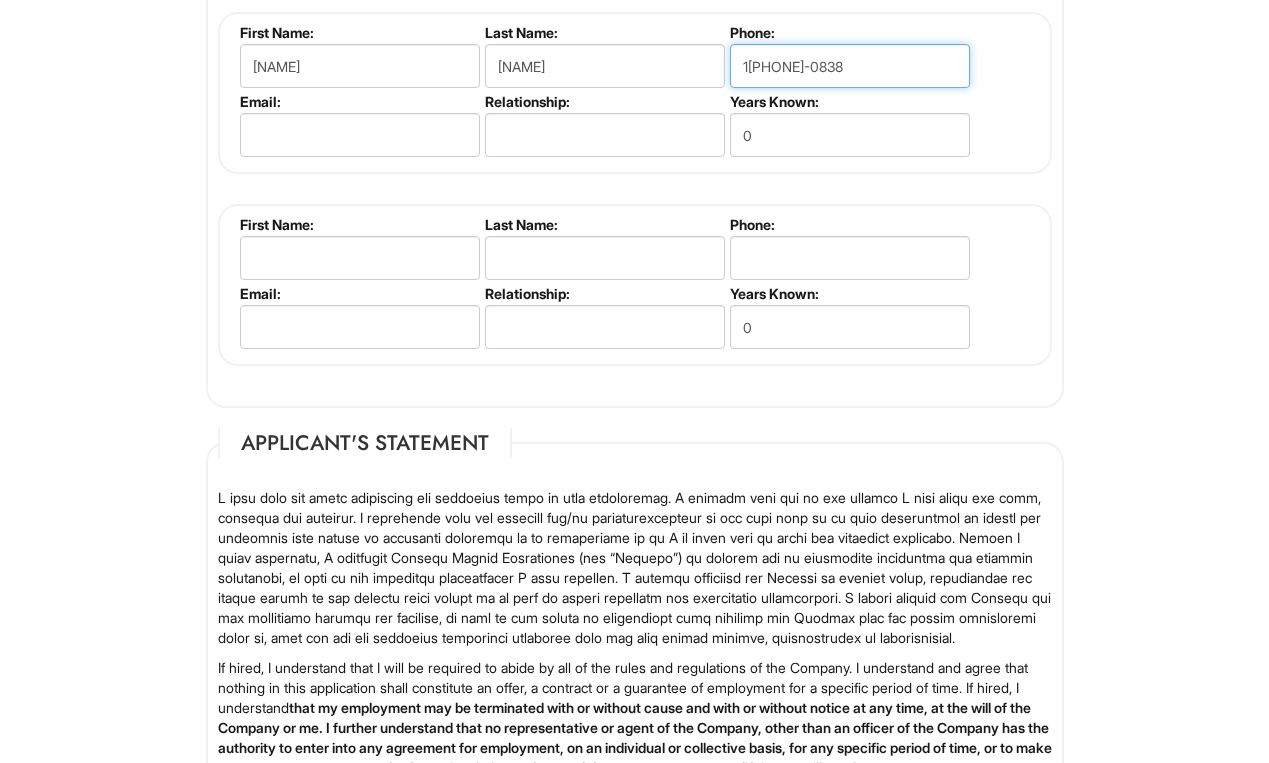 type on "1[PHONE]-0838" 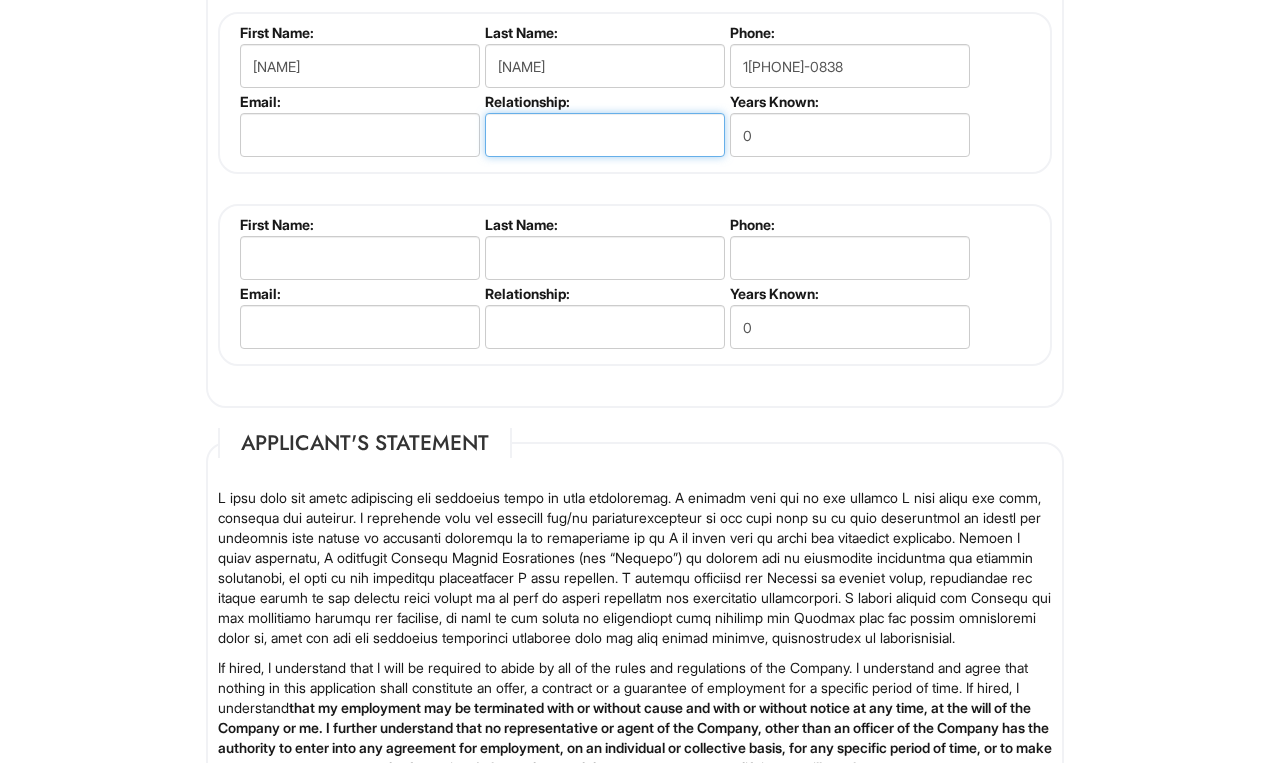 click at bounding box center (605, 135) 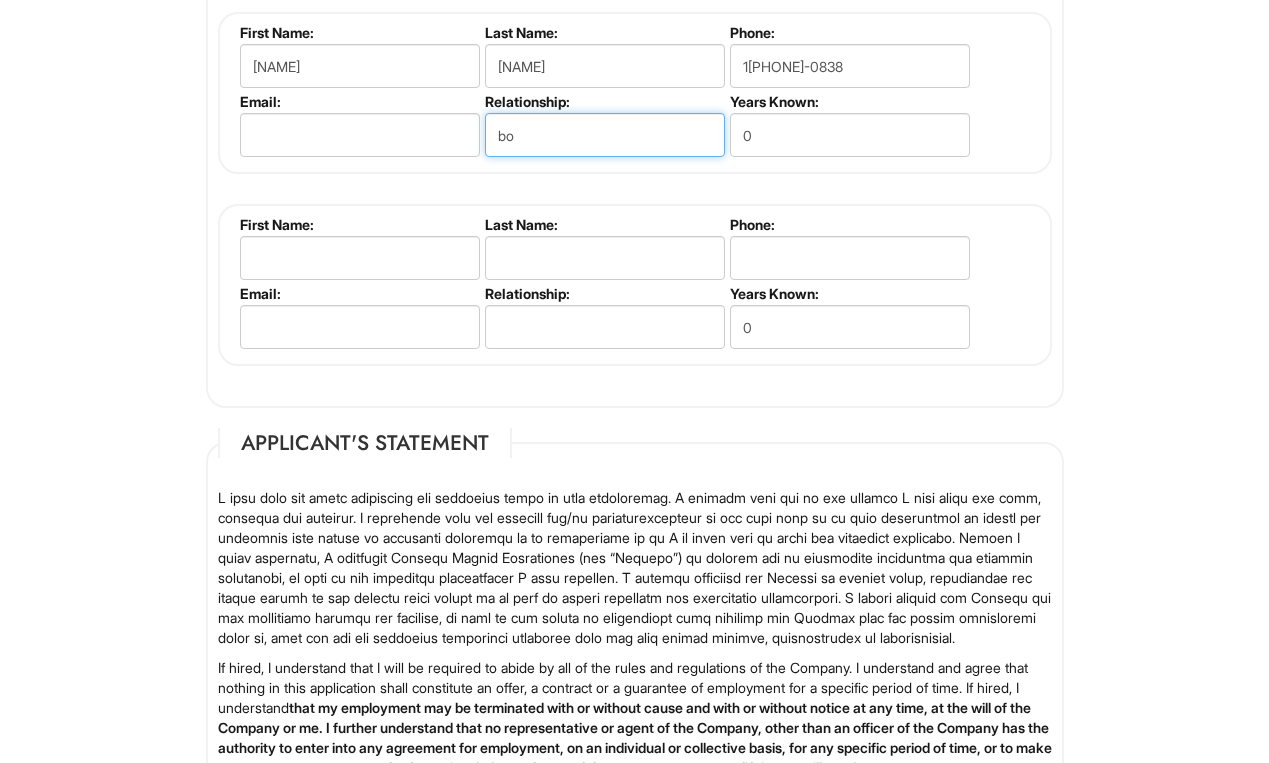 type on "b" 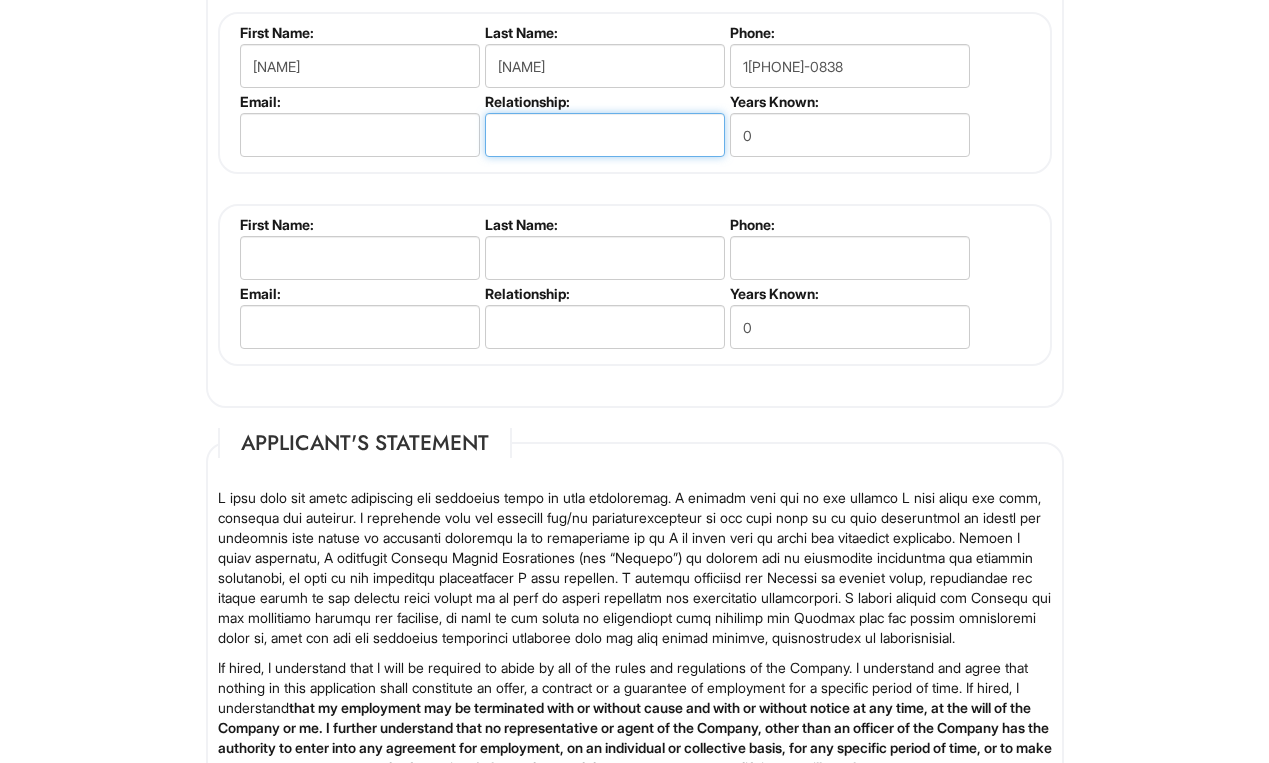 type on "G" 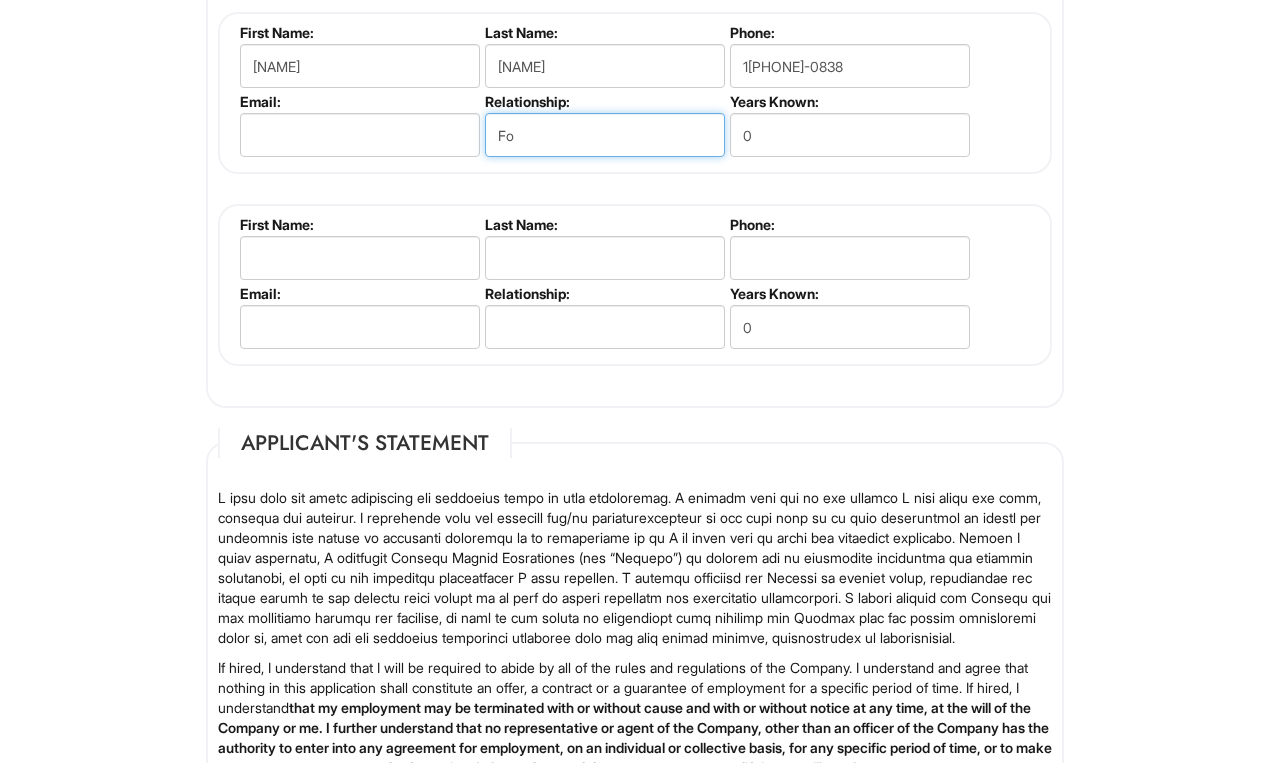 type on "F" 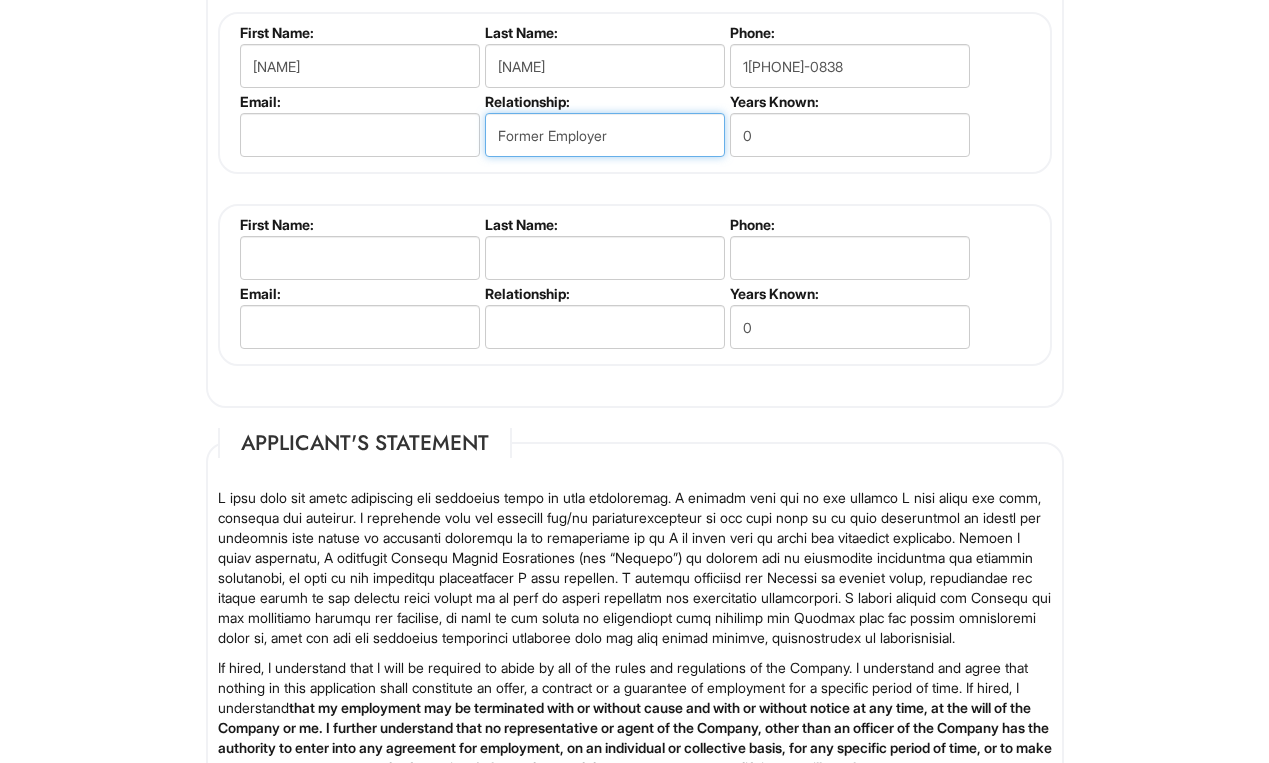 type on "Former Employer" 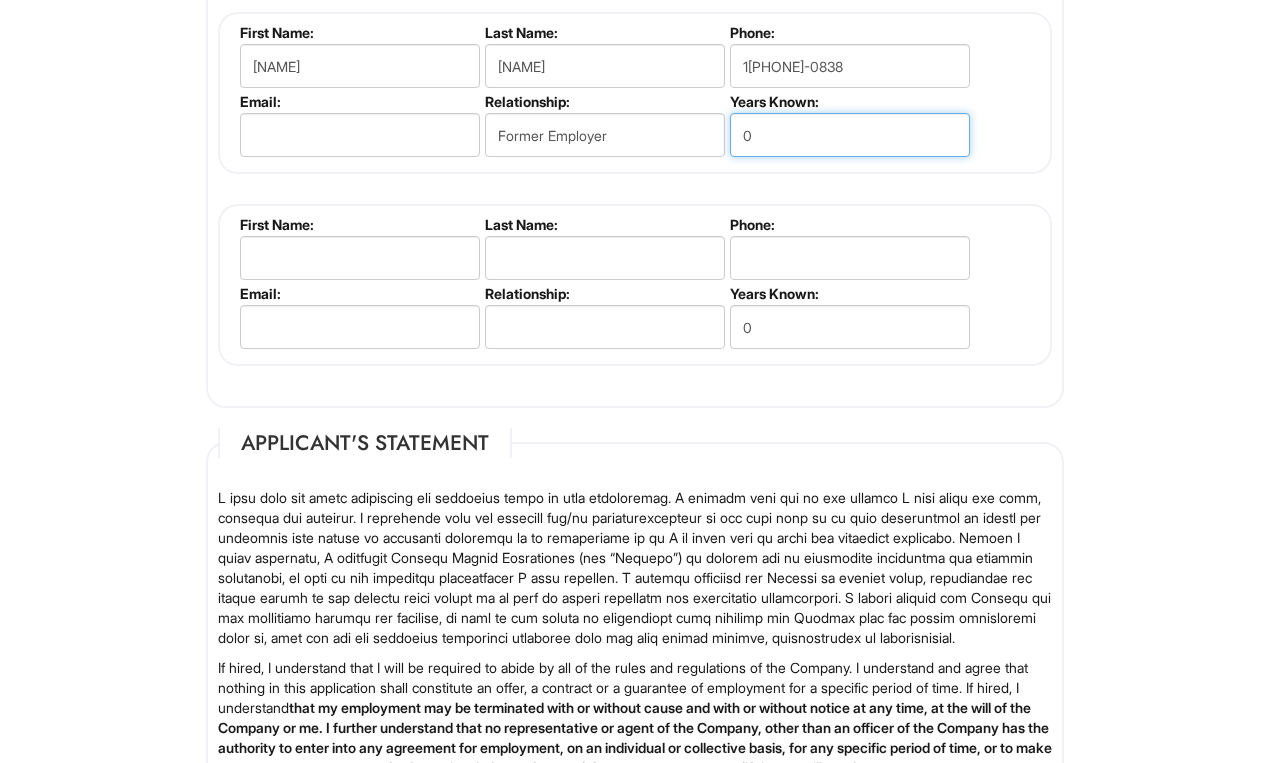 click on "0" at bounding box center [850, 135] 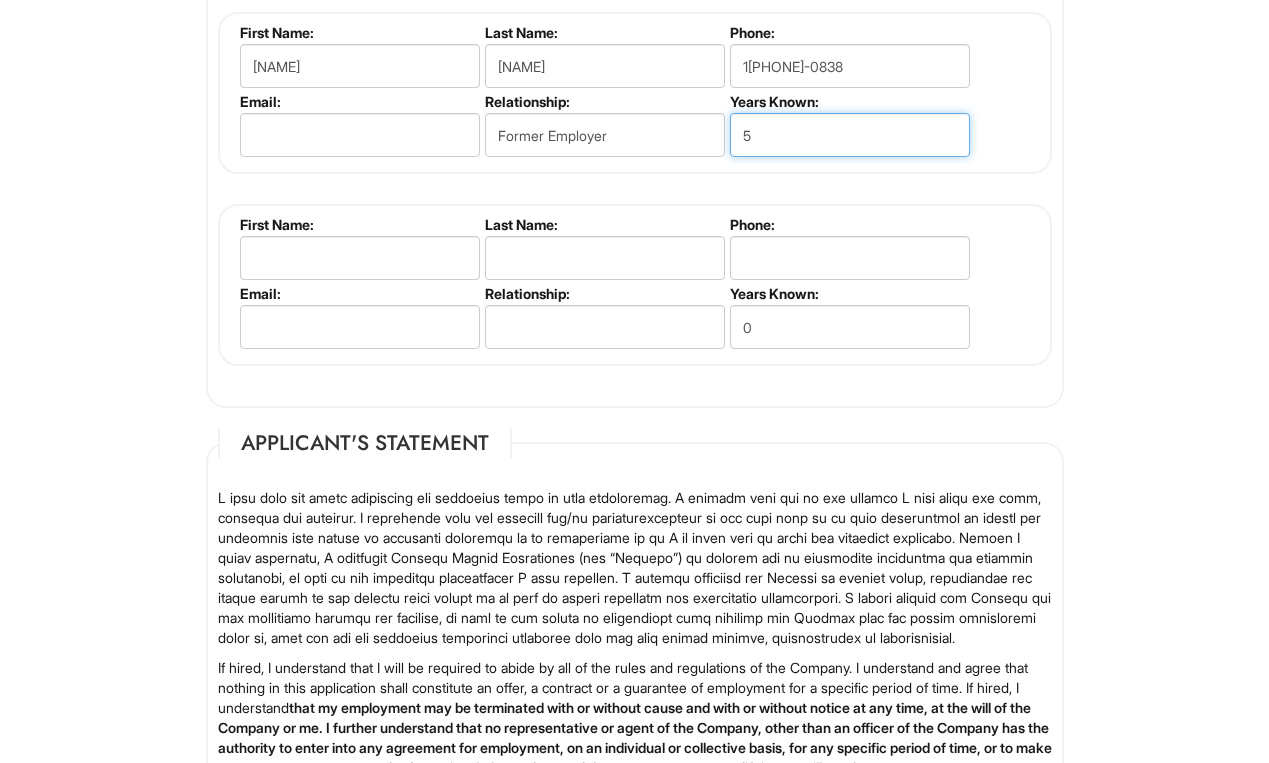type on "5" 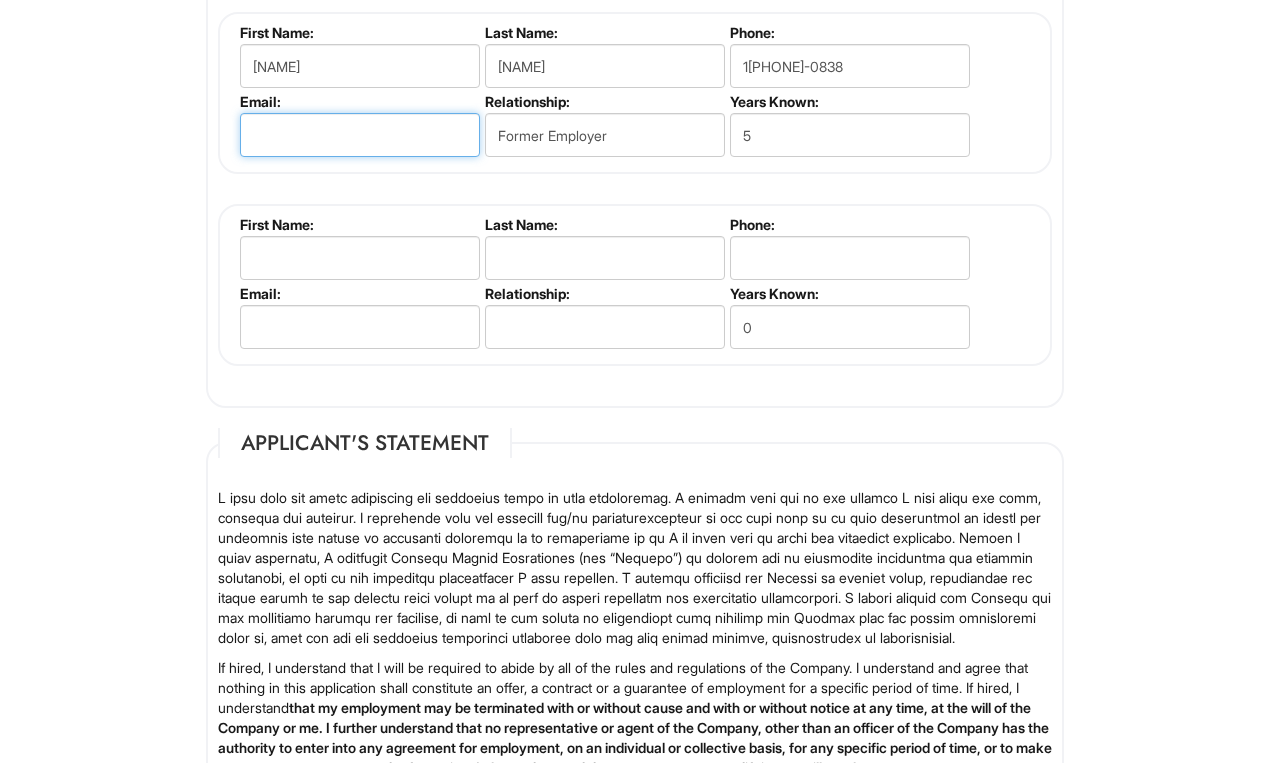 click at bounding box center [360, 135] 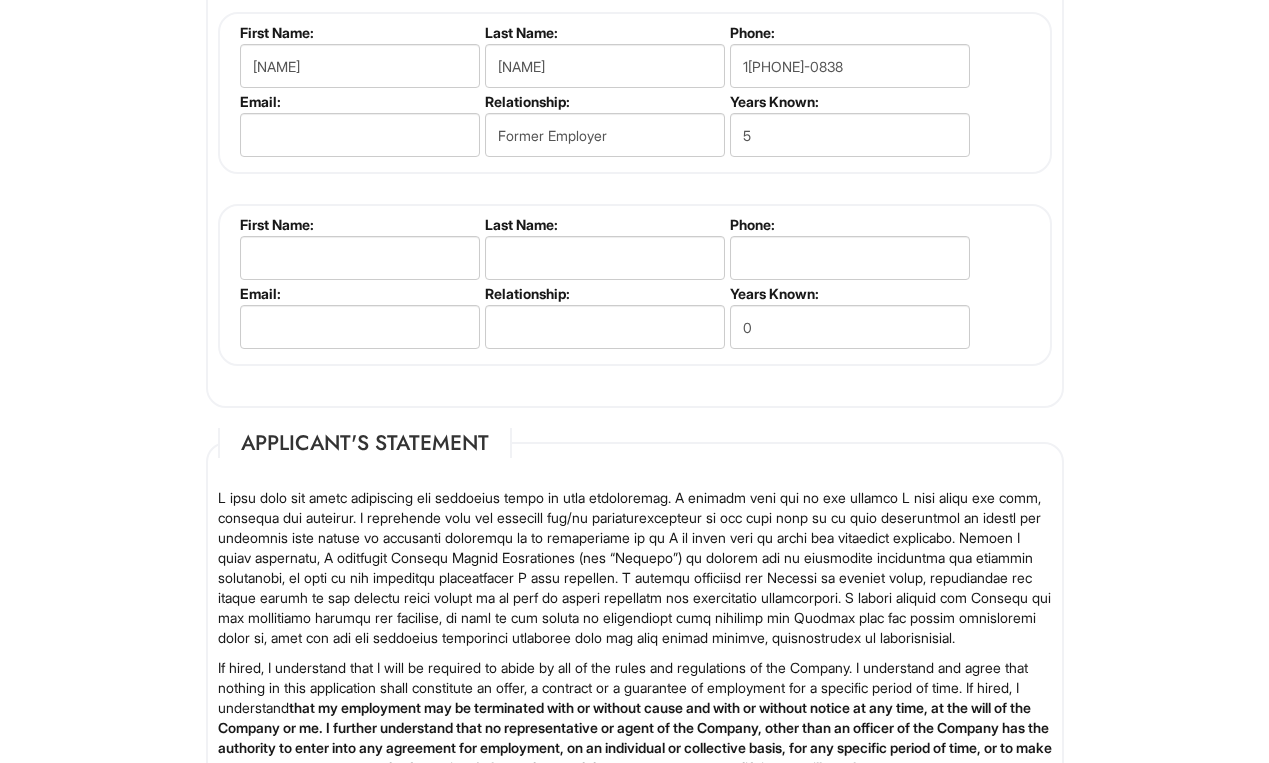 click on "First Name:
Last Name:
Phone:
Email:
Relationship:
Years Known:
0" at bounding box center [635, 285] 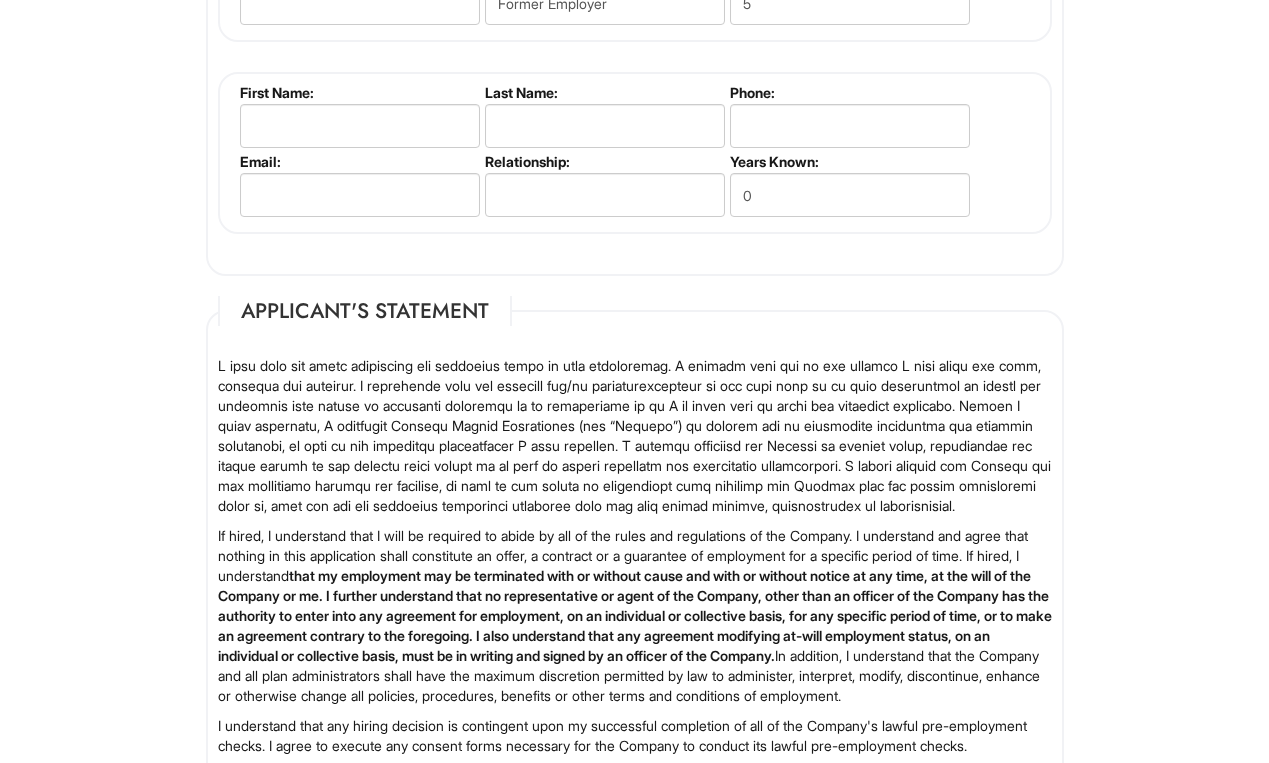 scroll, scrollTop: 2675, scrollLeft: 0, axis: vertical 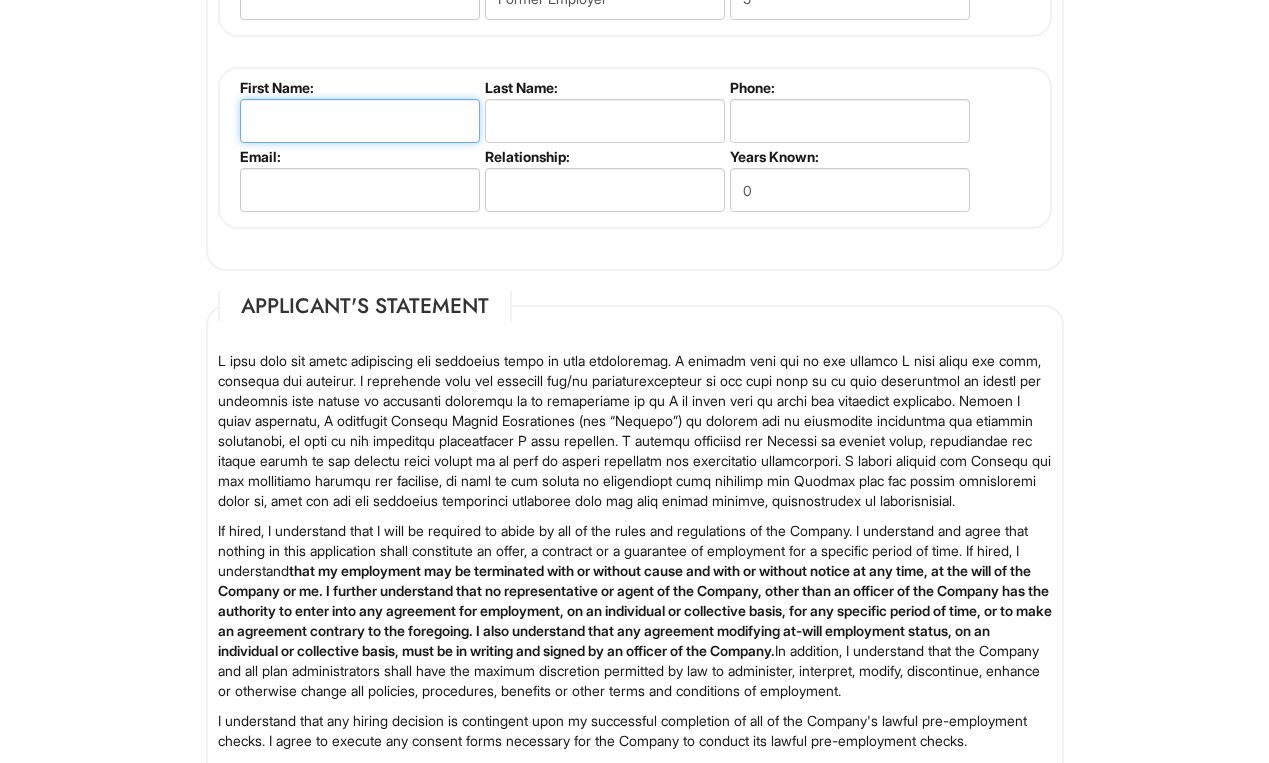 click at bounding box center [360, 121] 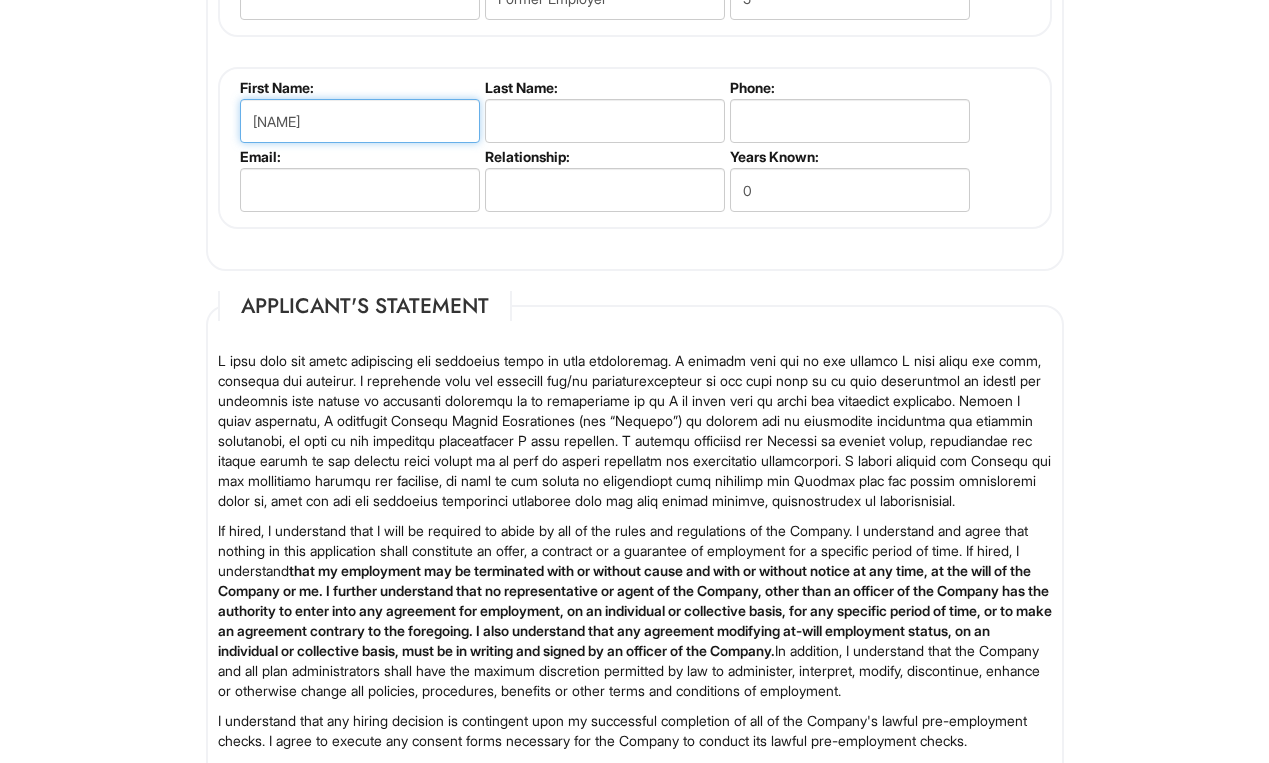 type on "[NAME]" 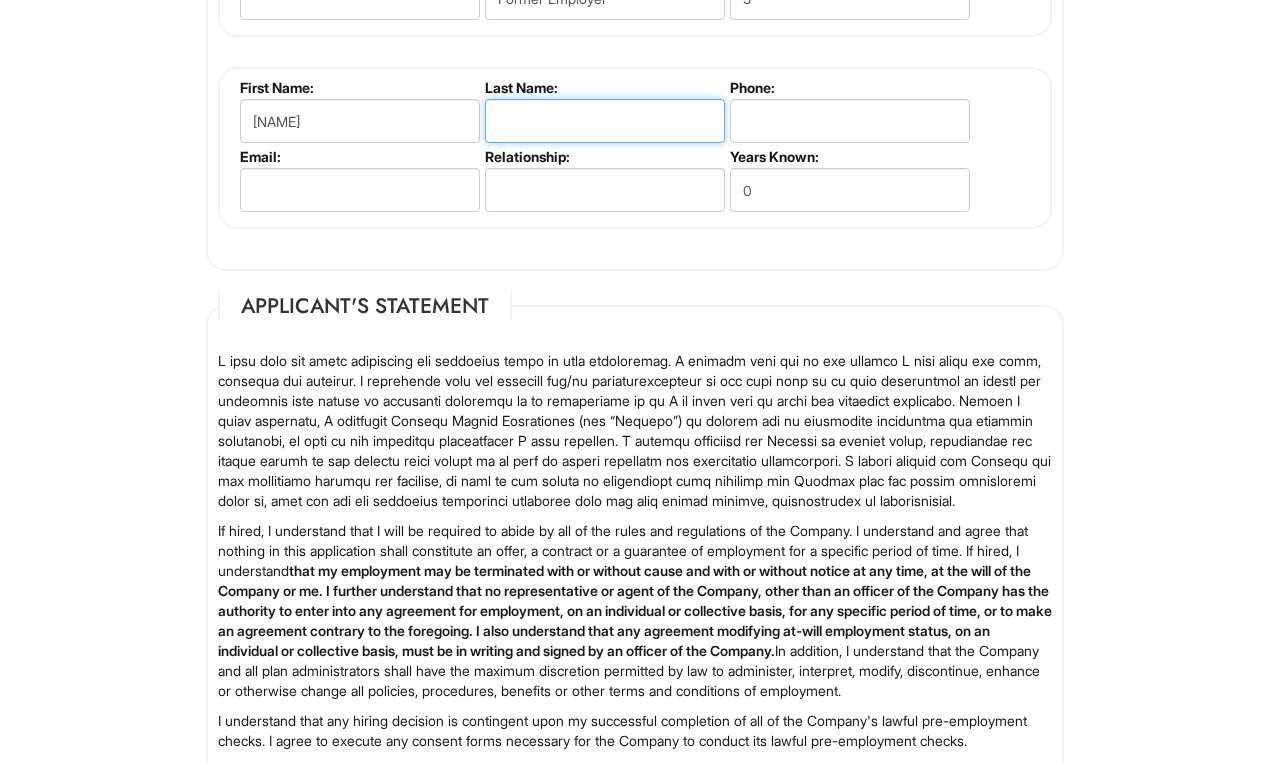 click at bounding box center (605, 121) 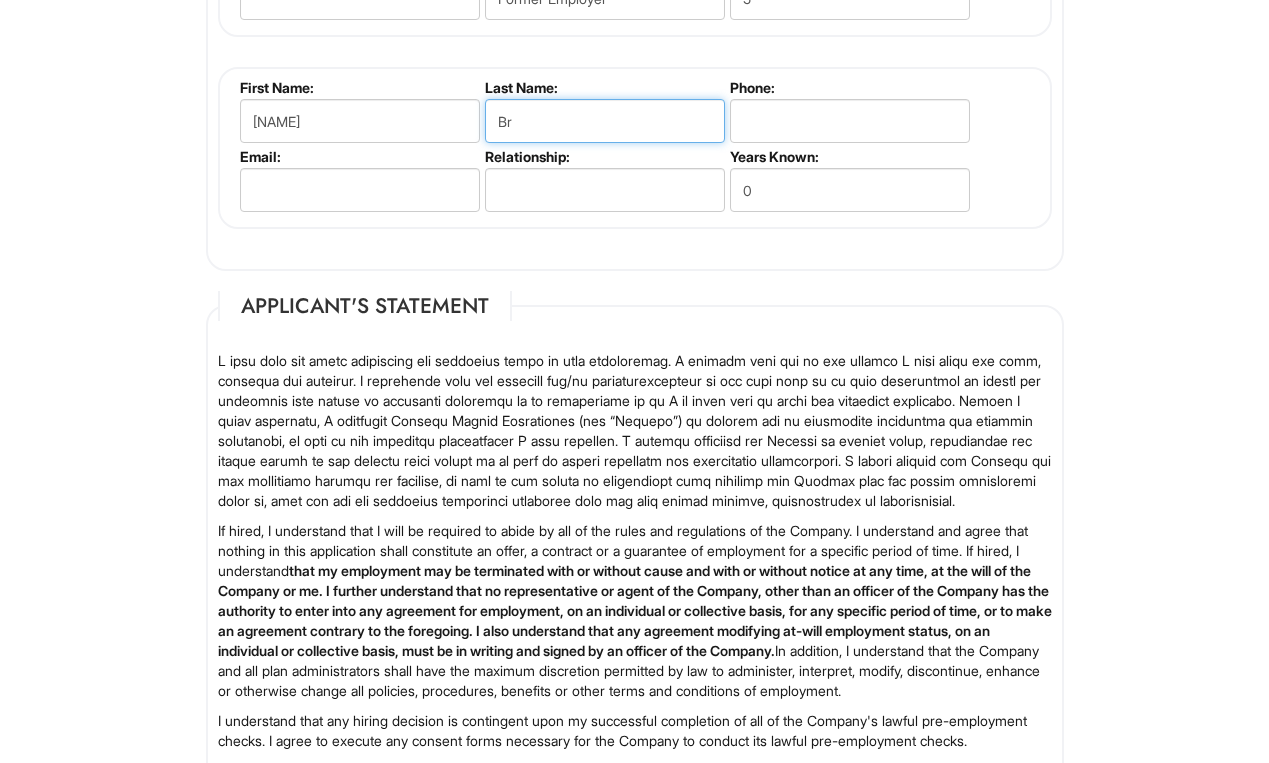 type on "B" 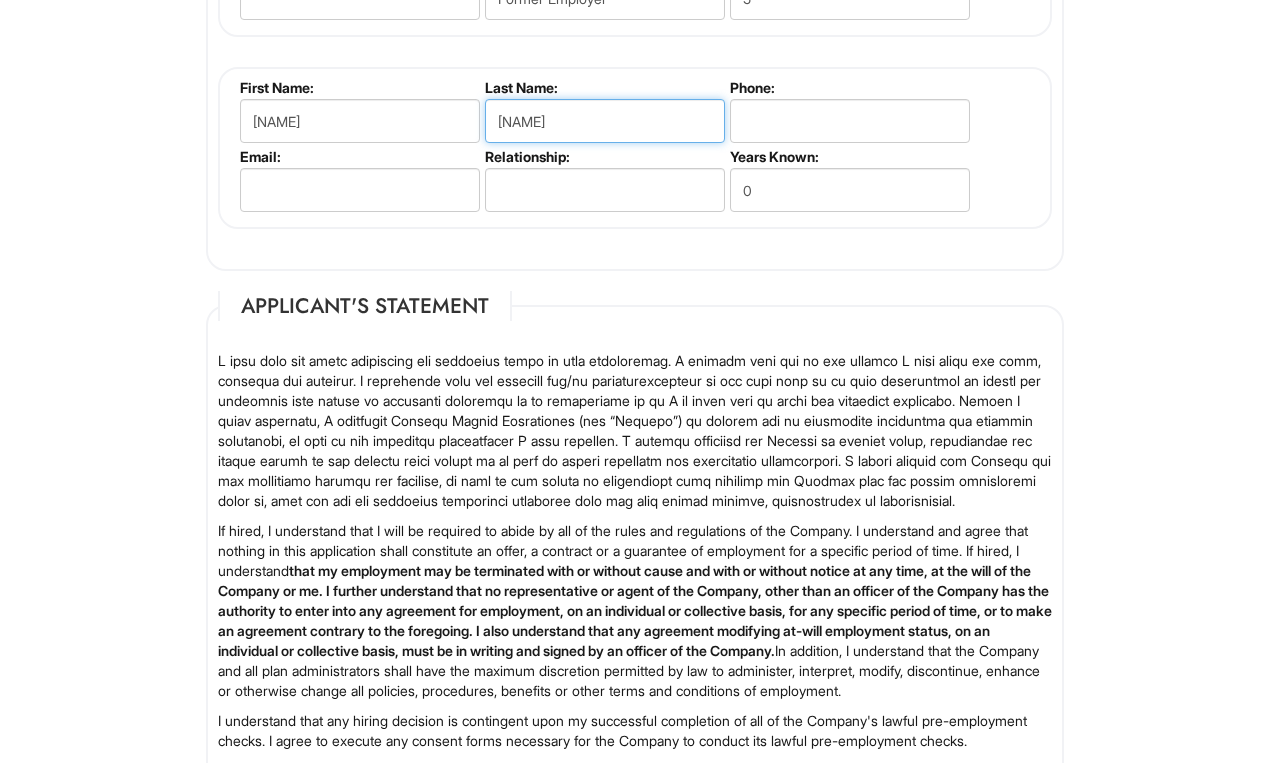 type on "[NAME]" 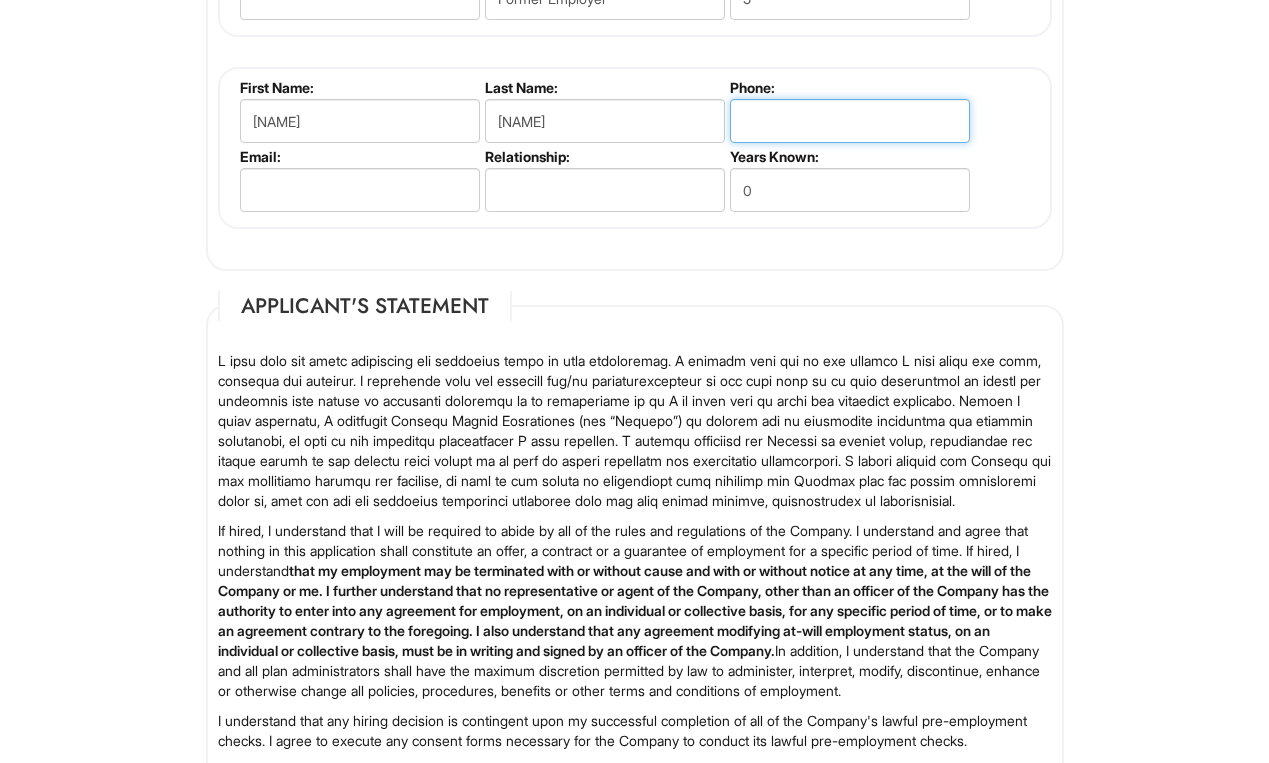 click at bounding box center [850, 121] 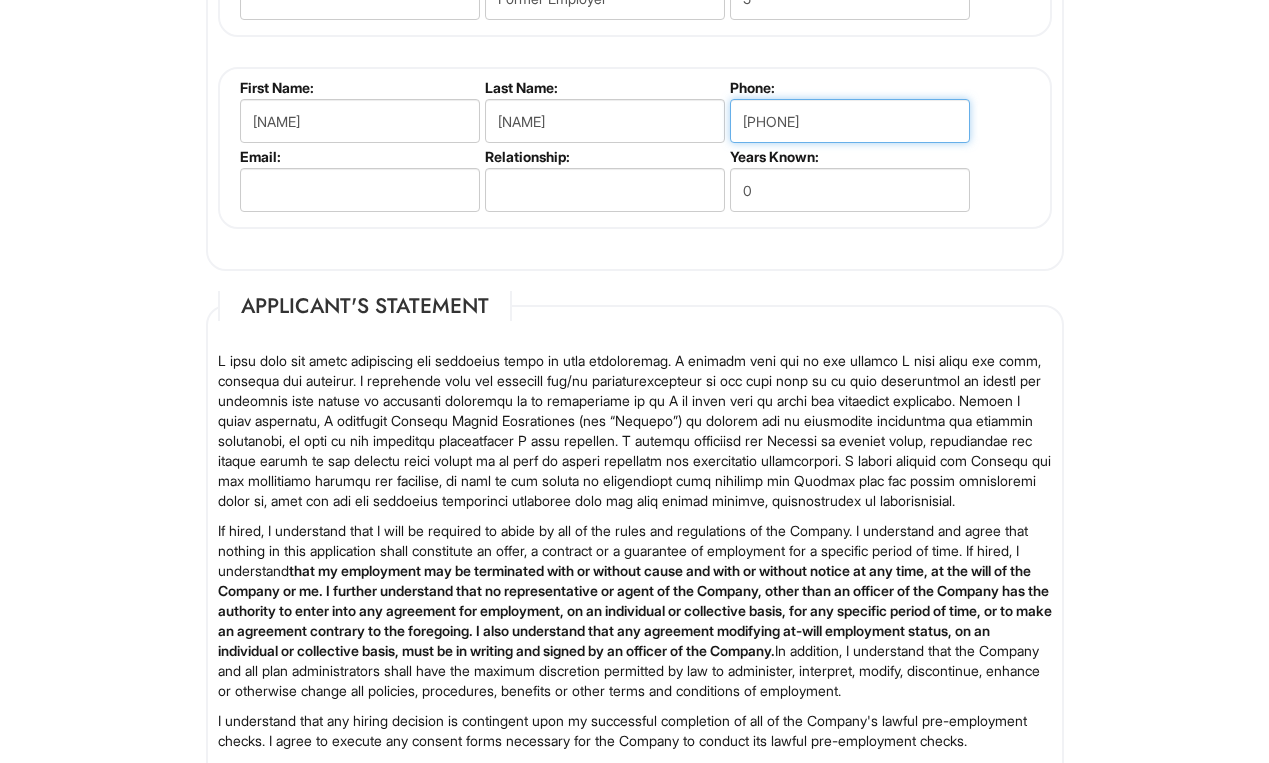 type on "[PHONE]" 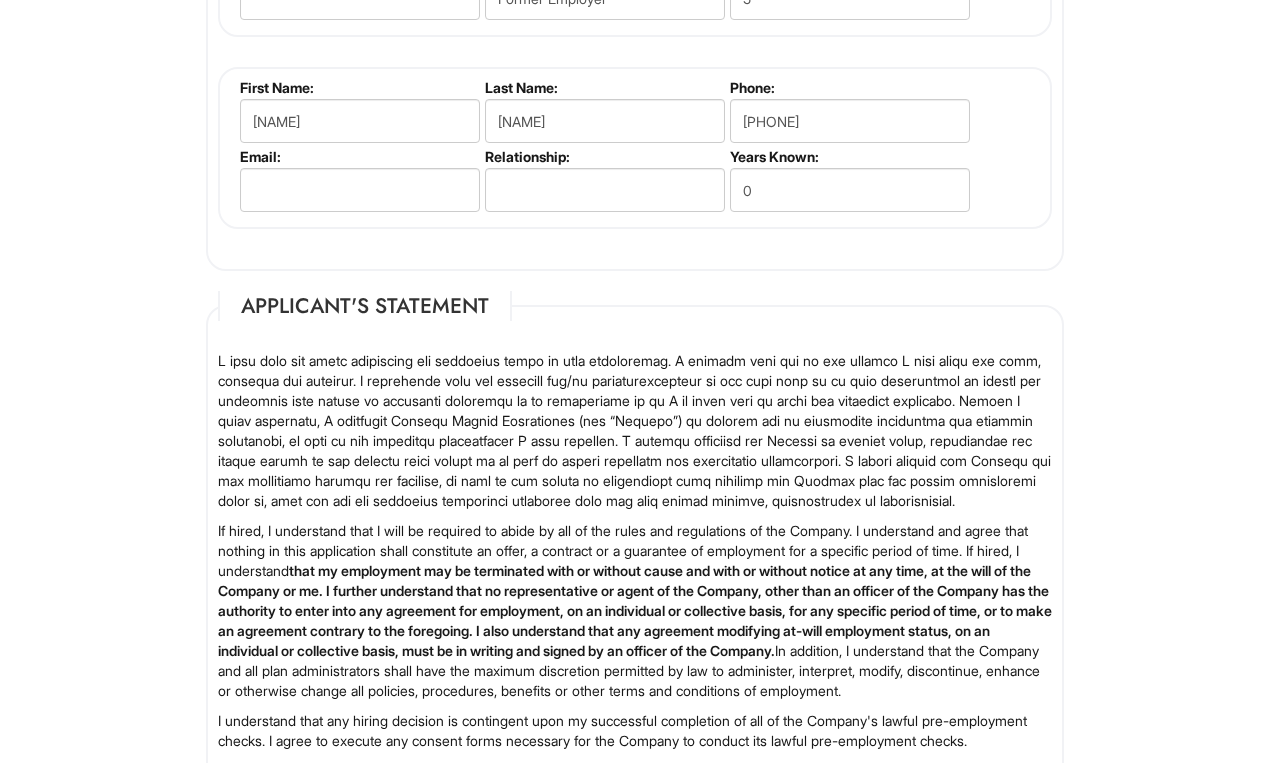 click on "1[PHONE]-0838" at bounding box center (850, -71) 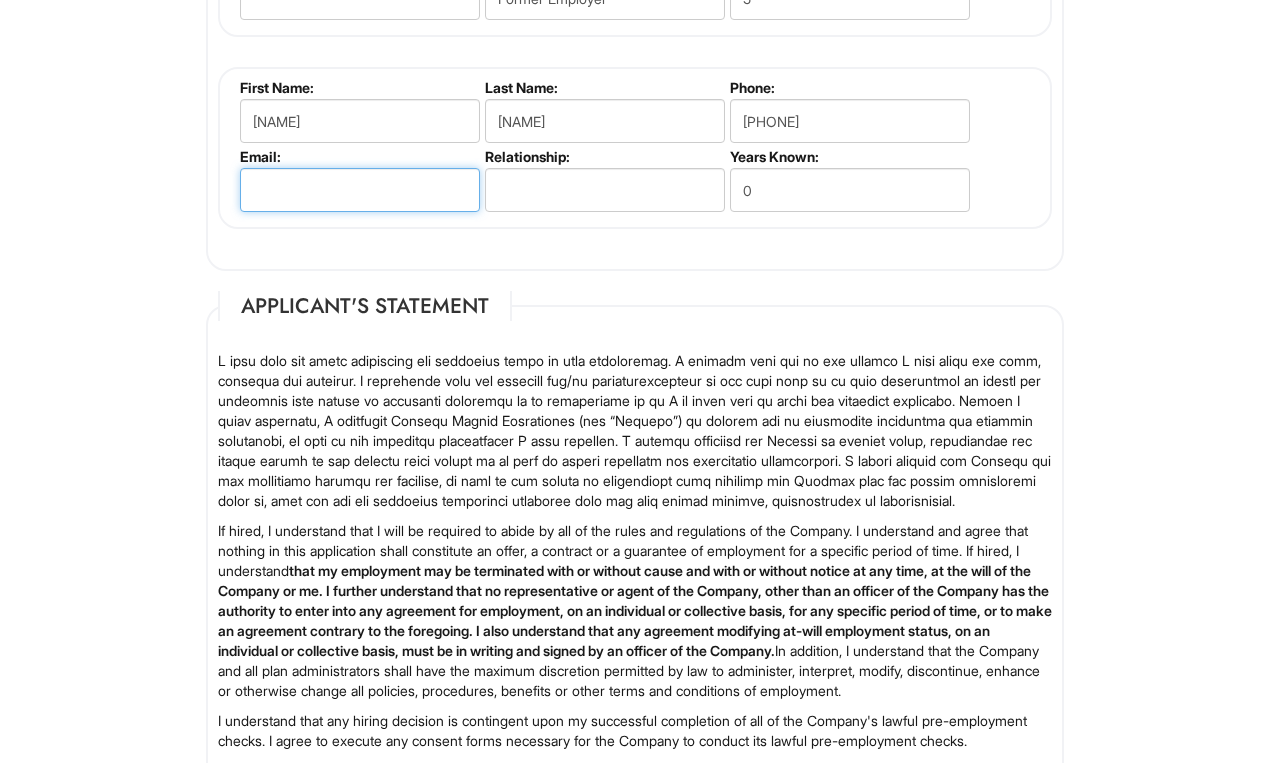 click at bounding box center [360, 190] 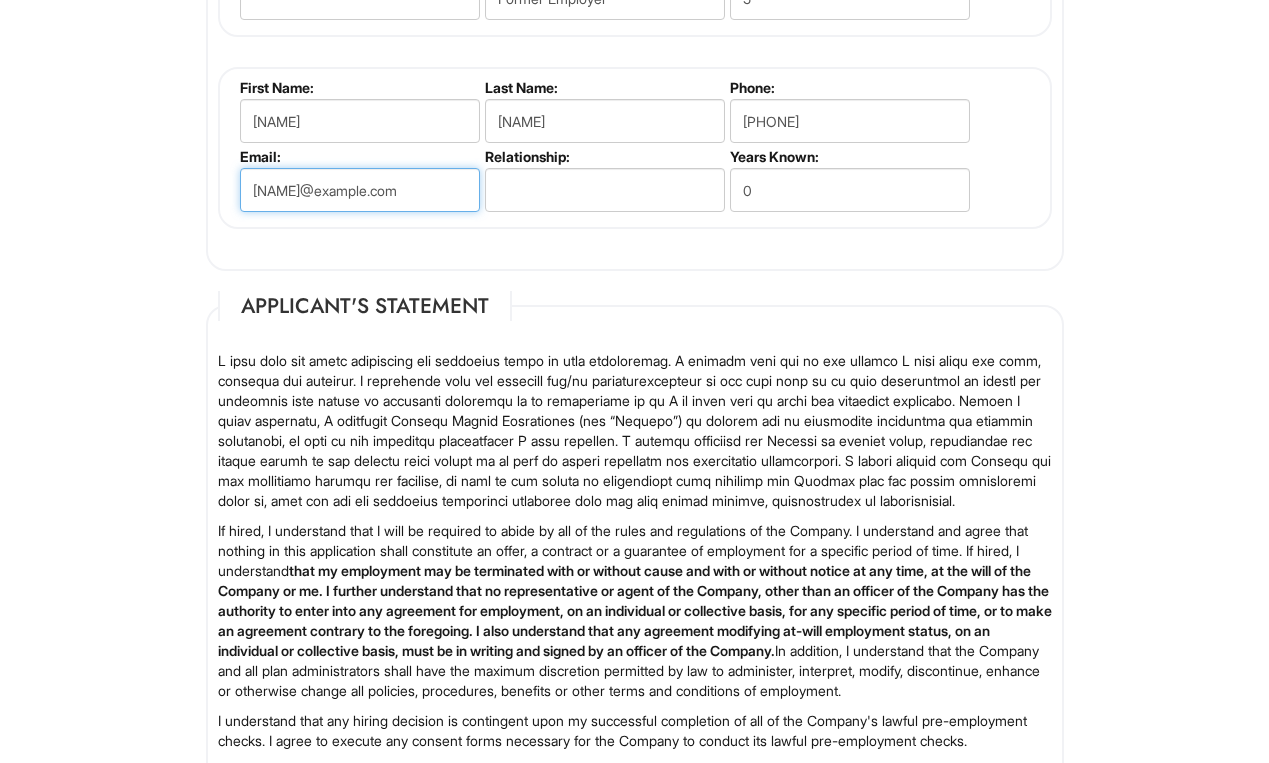type on "[NAME]@example.com" 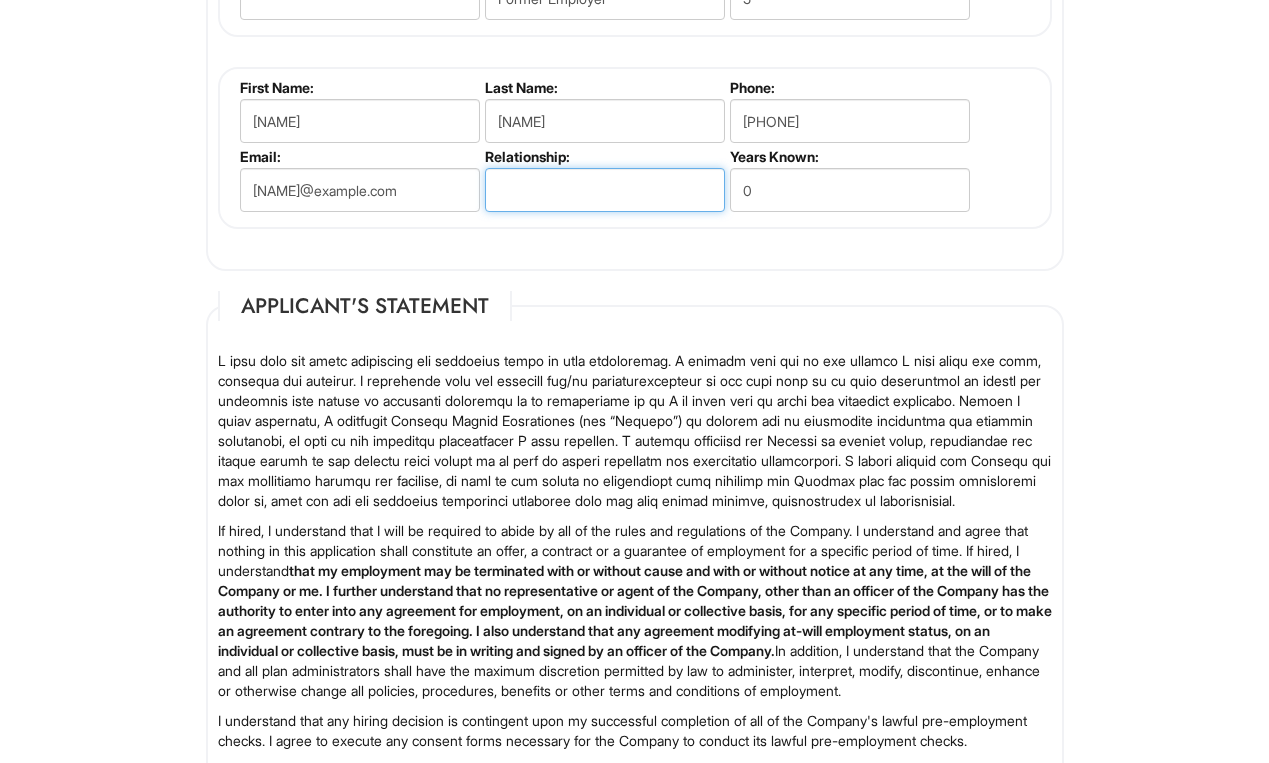 click at bounding box center [605, 190] 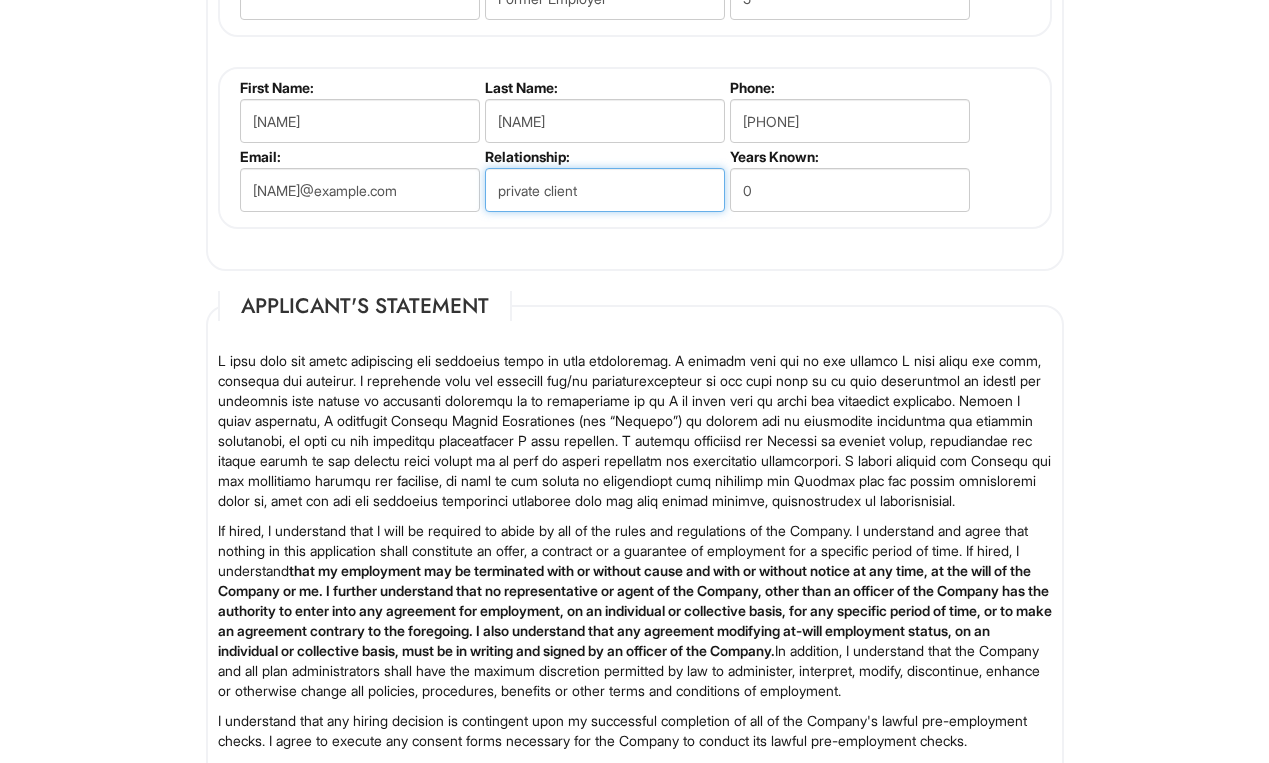 type on "private client" 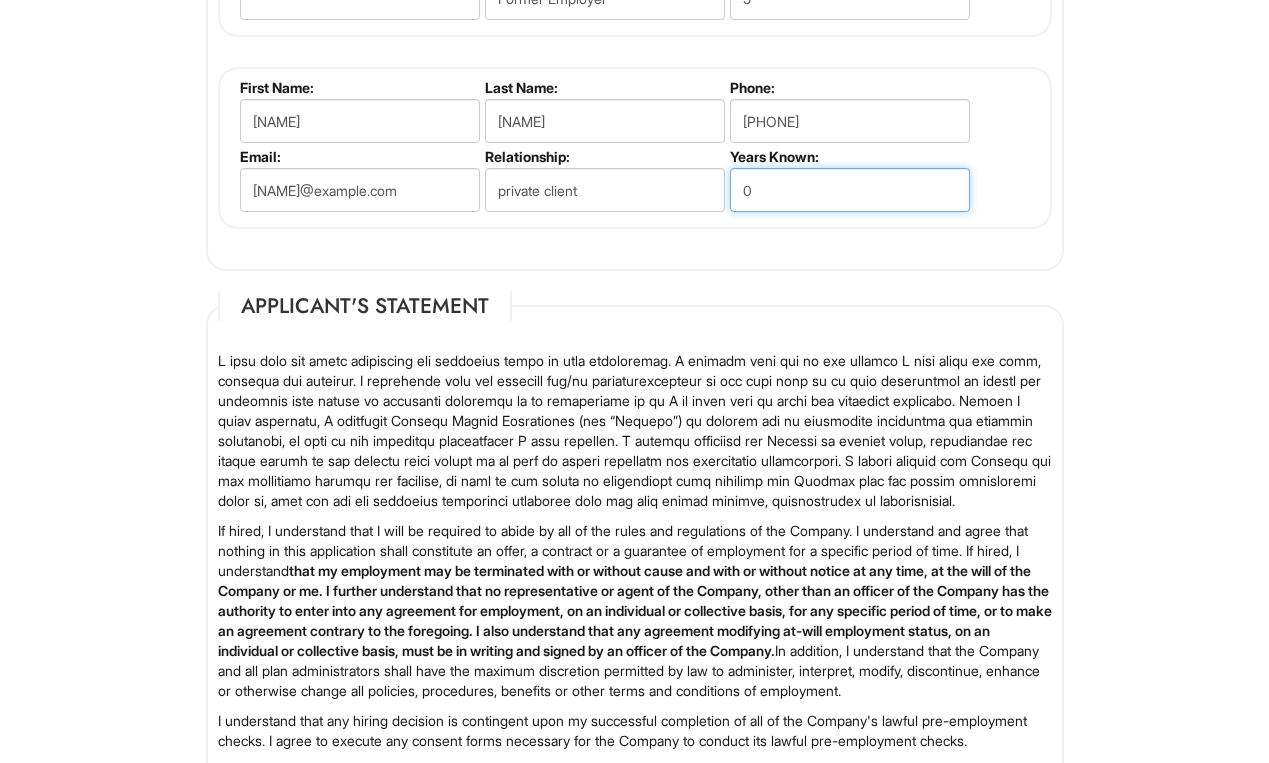 click on "0" at bounding box center [850, 190] 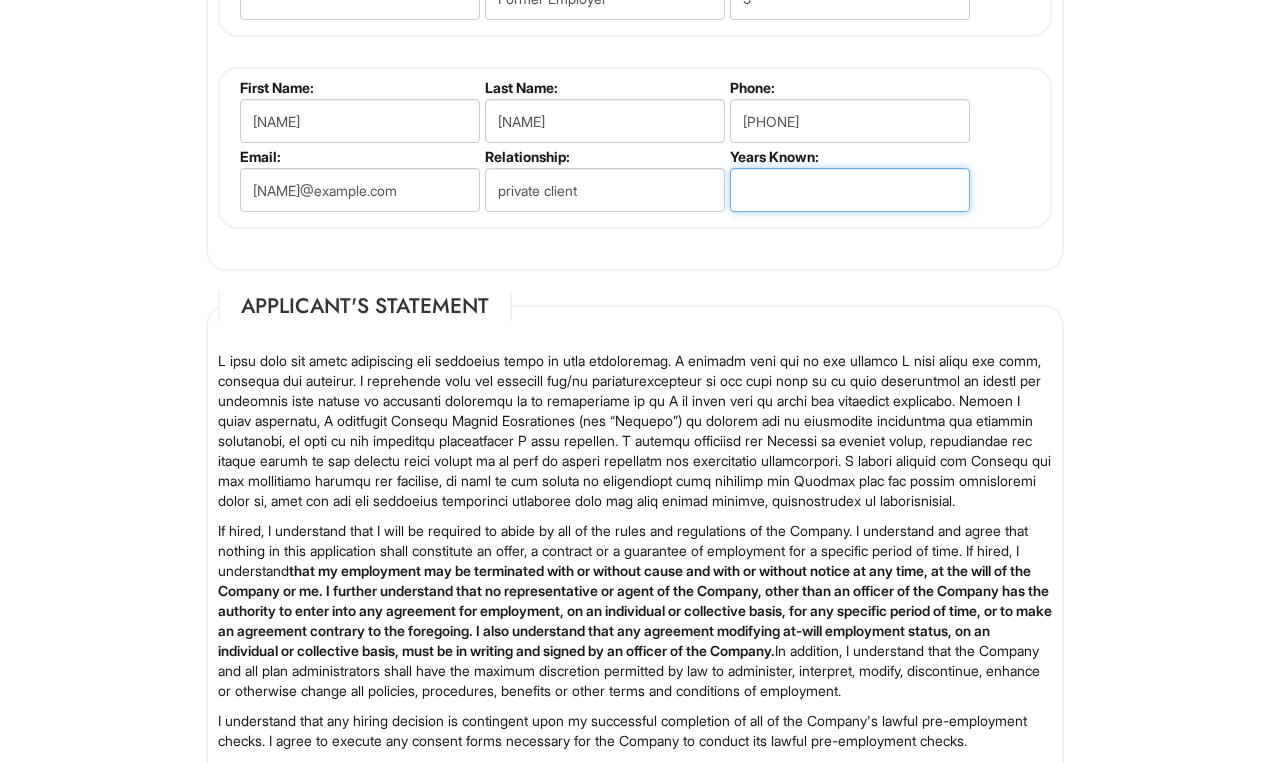 type 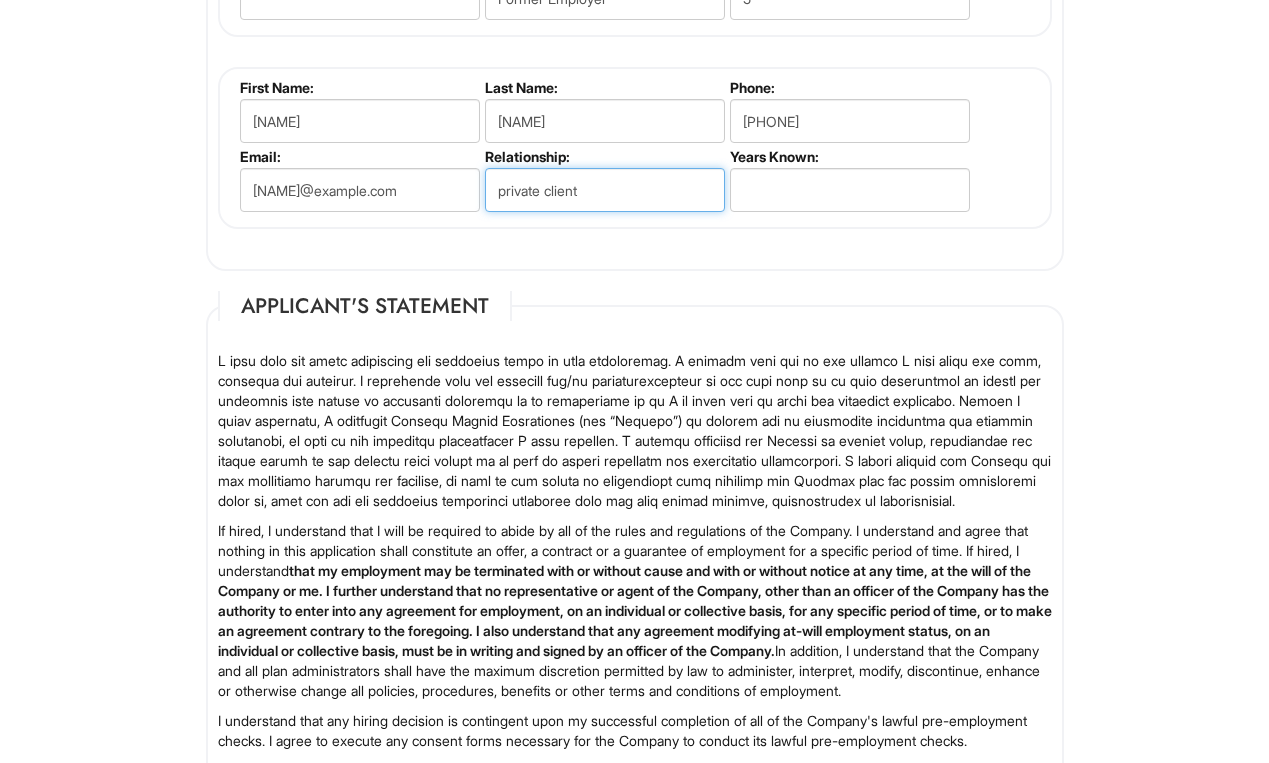 click on "private client" at bounding box center [605, 190] 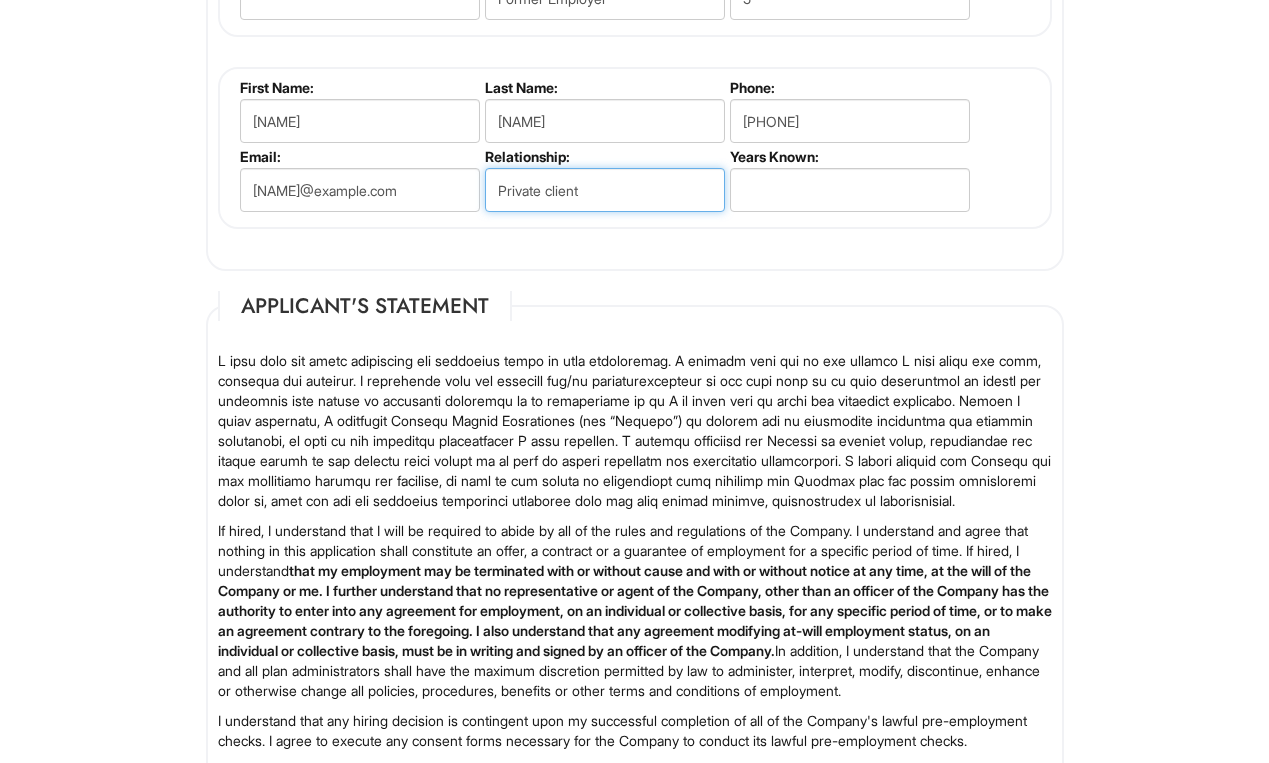 click on "Private client" at bounding box center (605, 190) 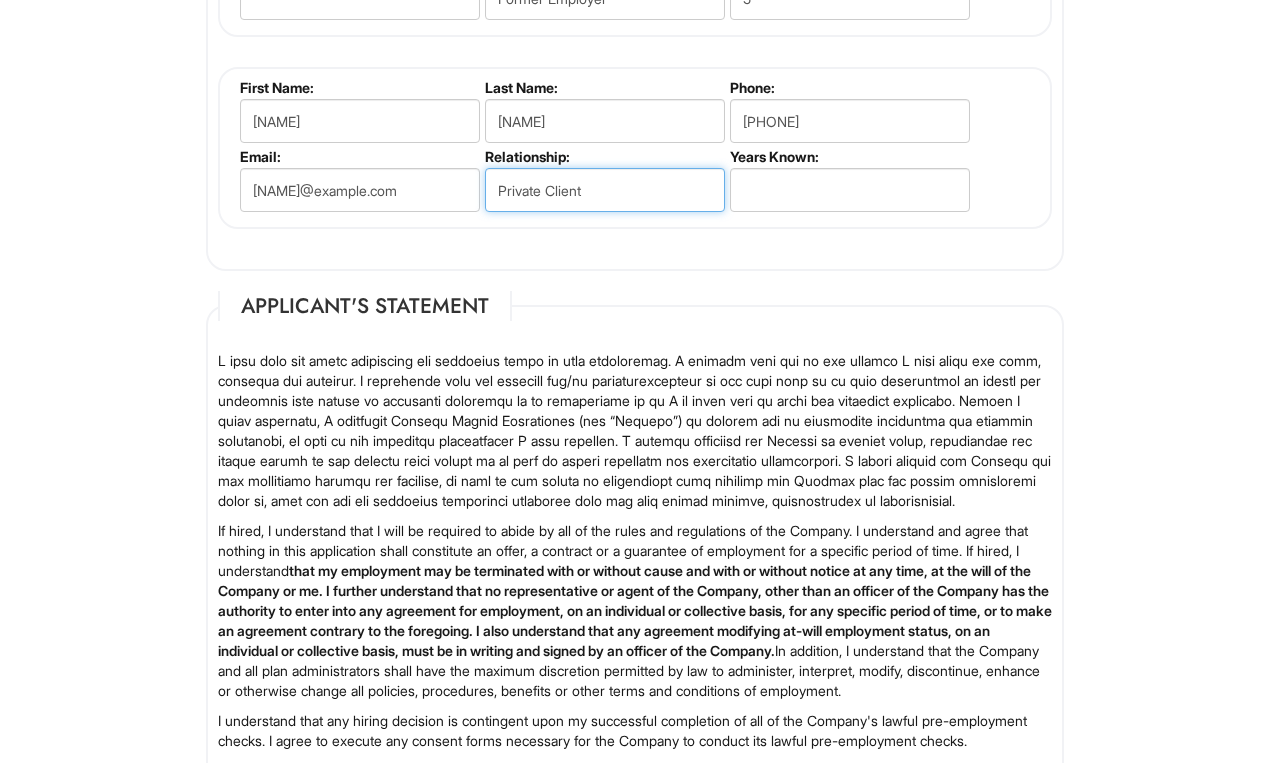 type on "Private Client" 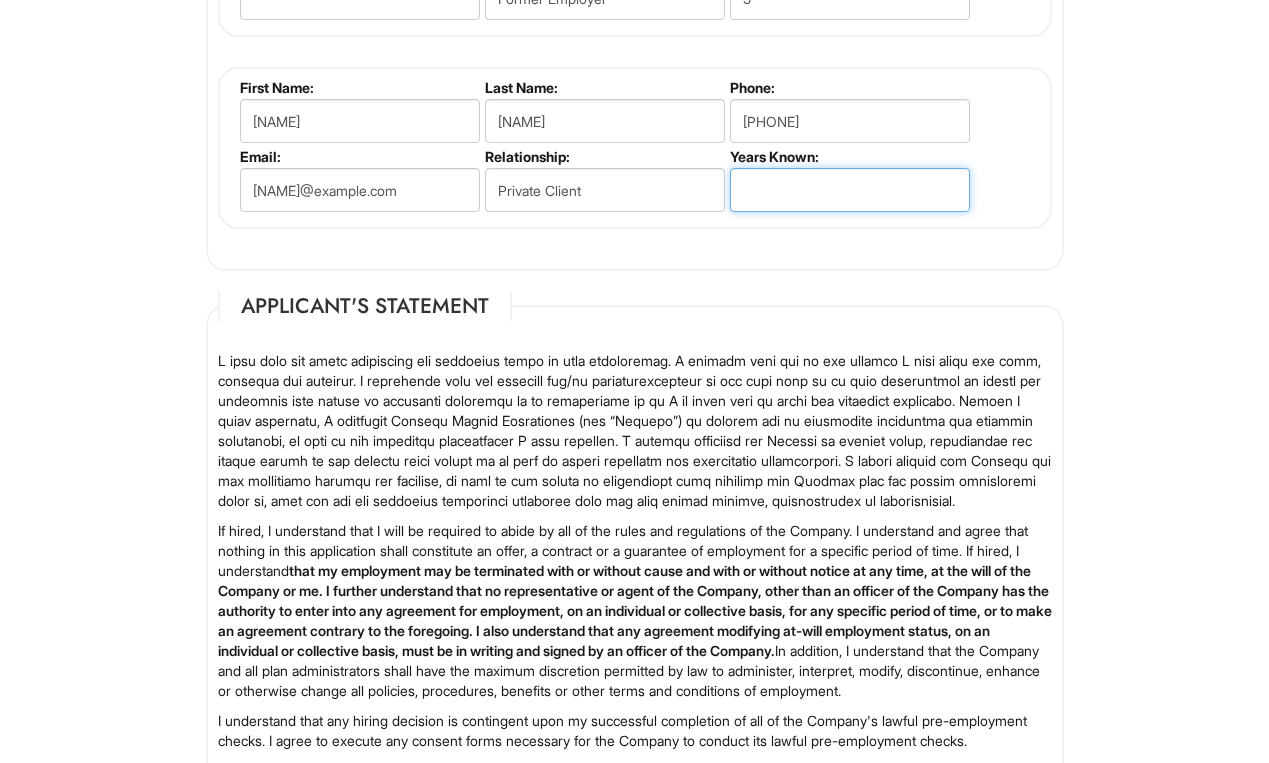 click at bounding box center (850, 190) 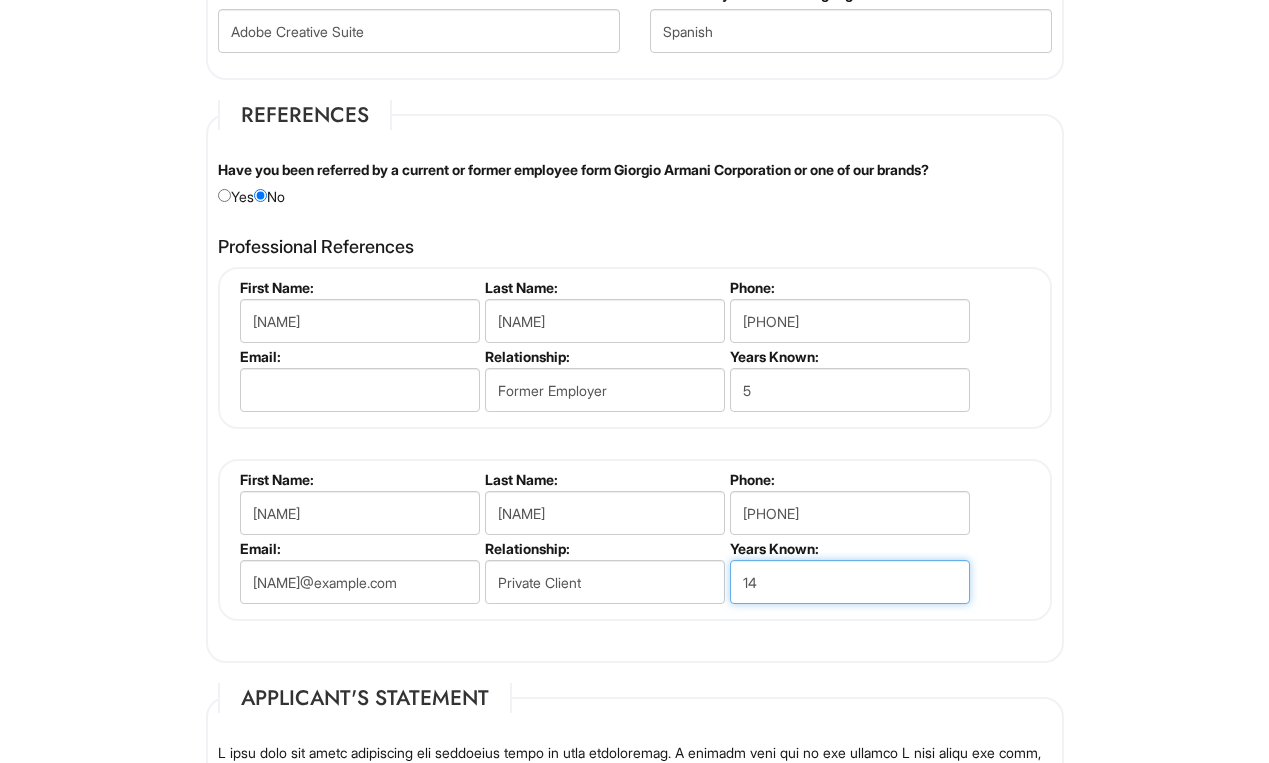 scroll, scrollTop: 2294, scrollLeft: 0, axis: vertical 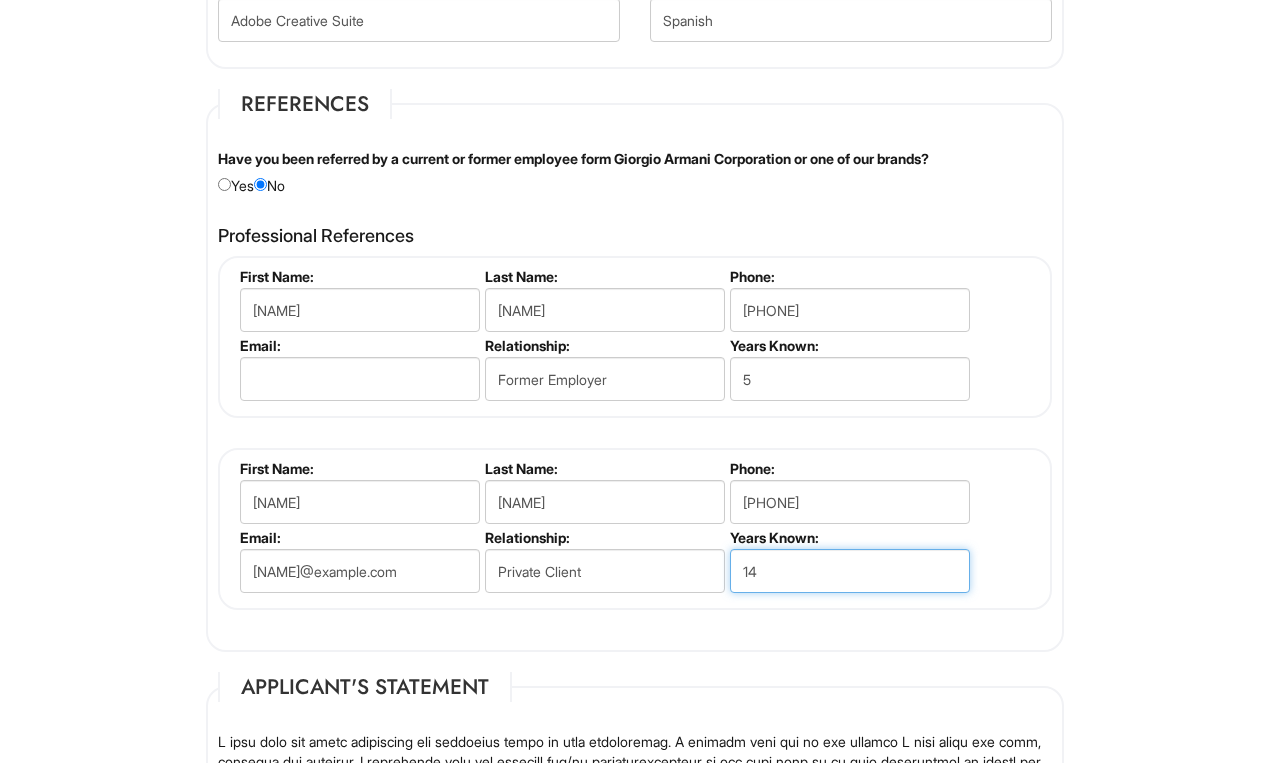type on "14" 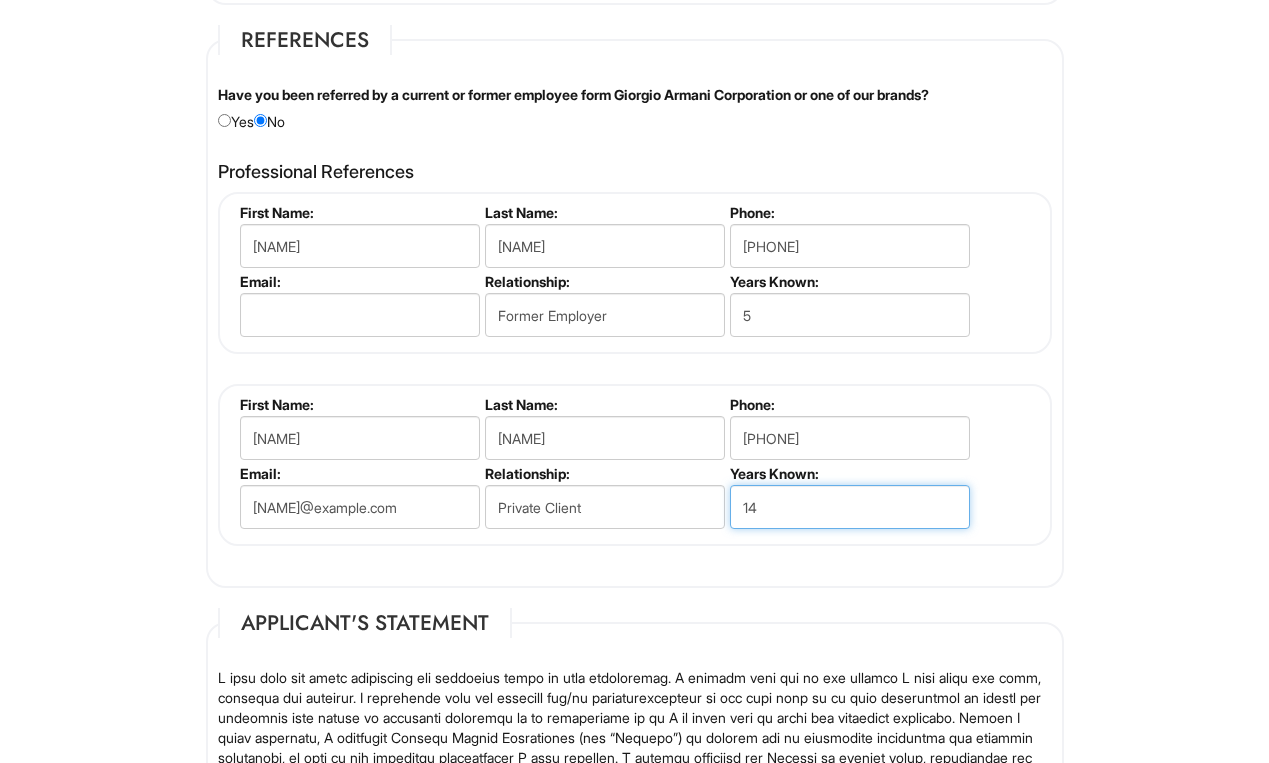 scroll, scrollTop: 2359, scrollLeft: 0, axis: vertical 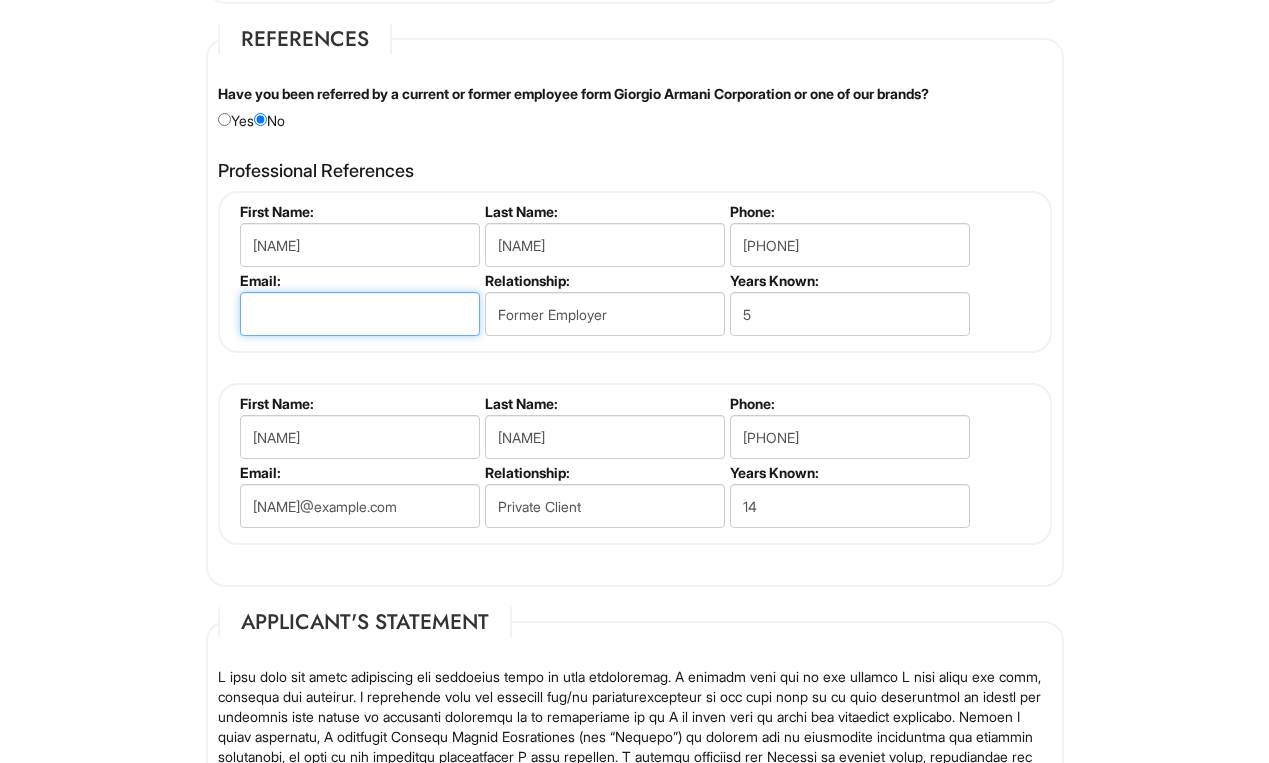 click at bounding box center (360, 314) 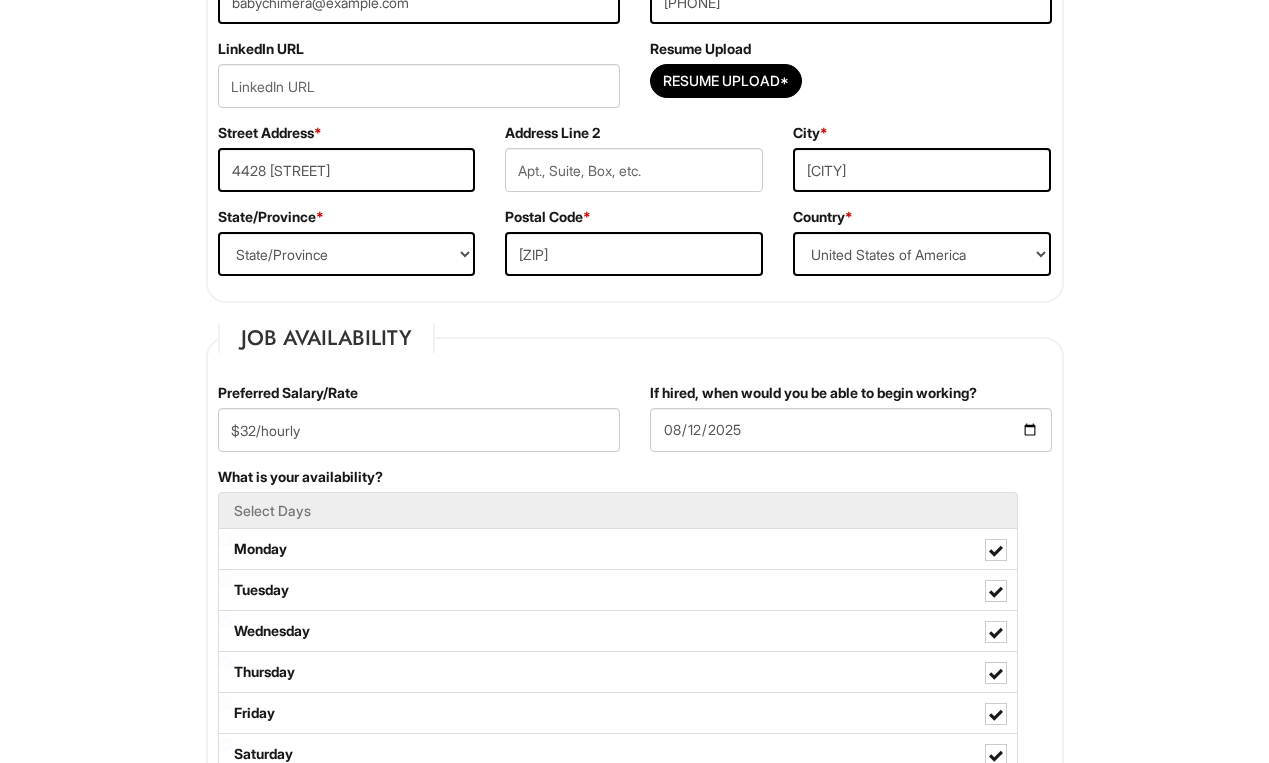 scroll, scrollTop: 396, scrollLeft: 0, axis: vertical 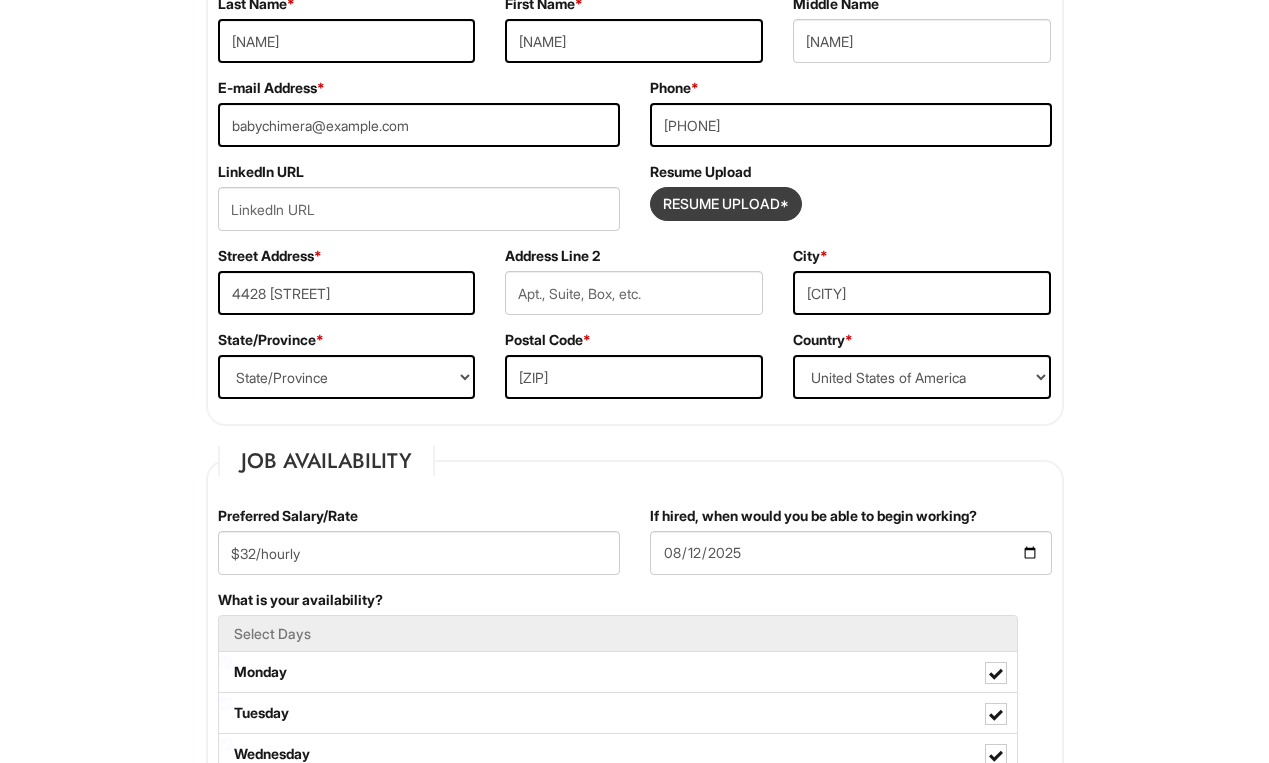type on "laura.g.mitchell@example.com" 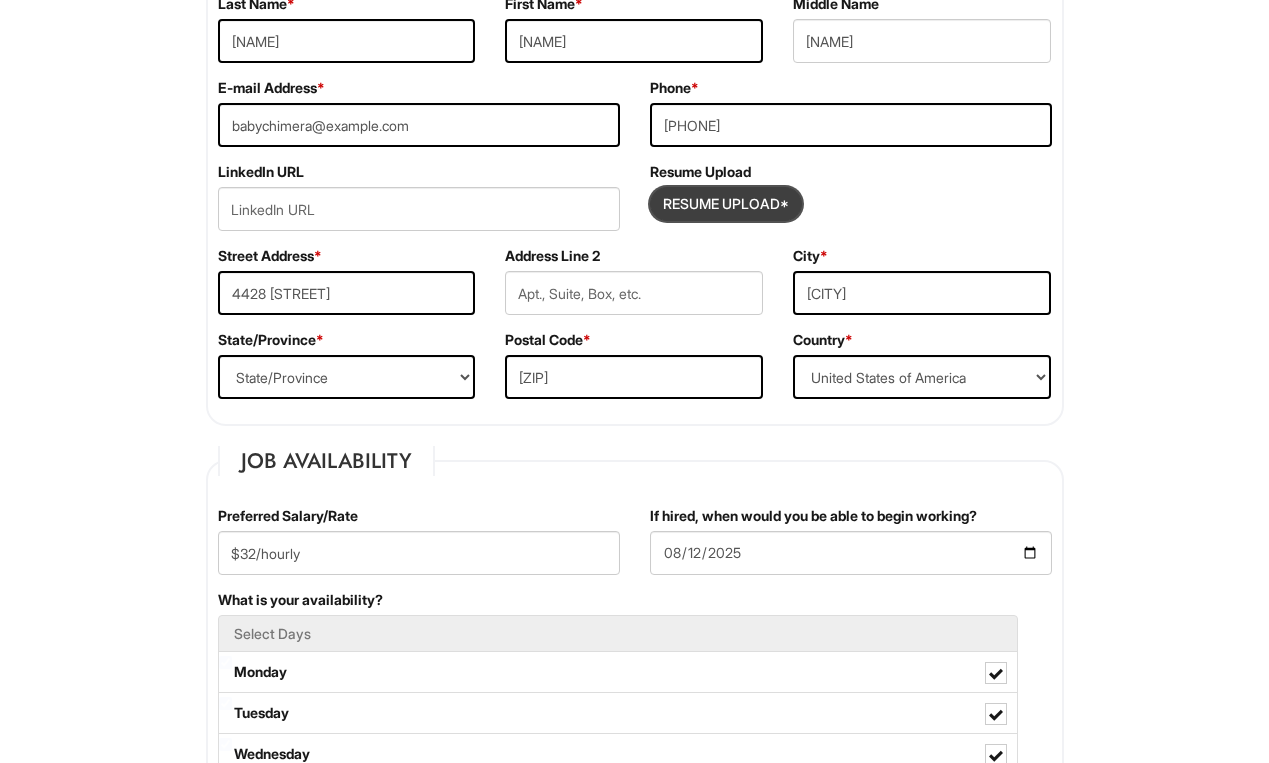 type on "C:\fakepath\[NAME]_coverletter.pdf" 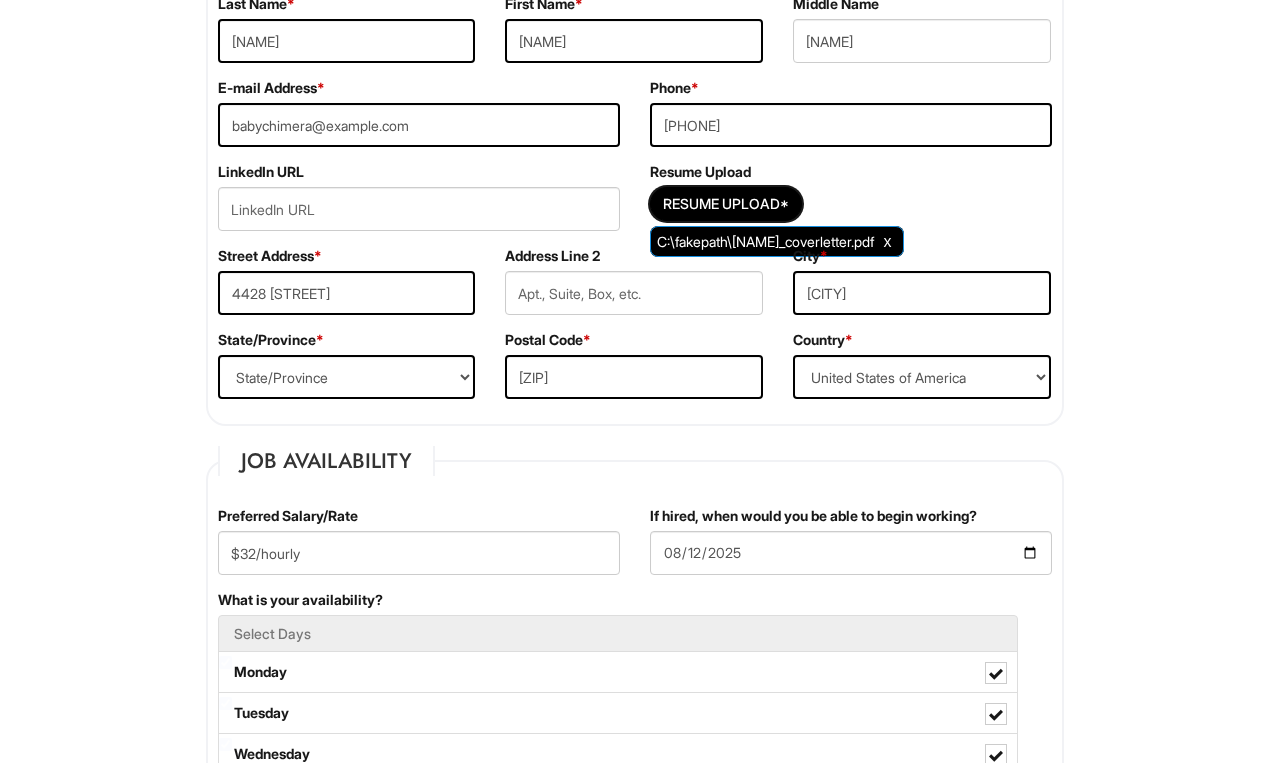 click on "City * [CITY]" at bounding box center [922, 288] 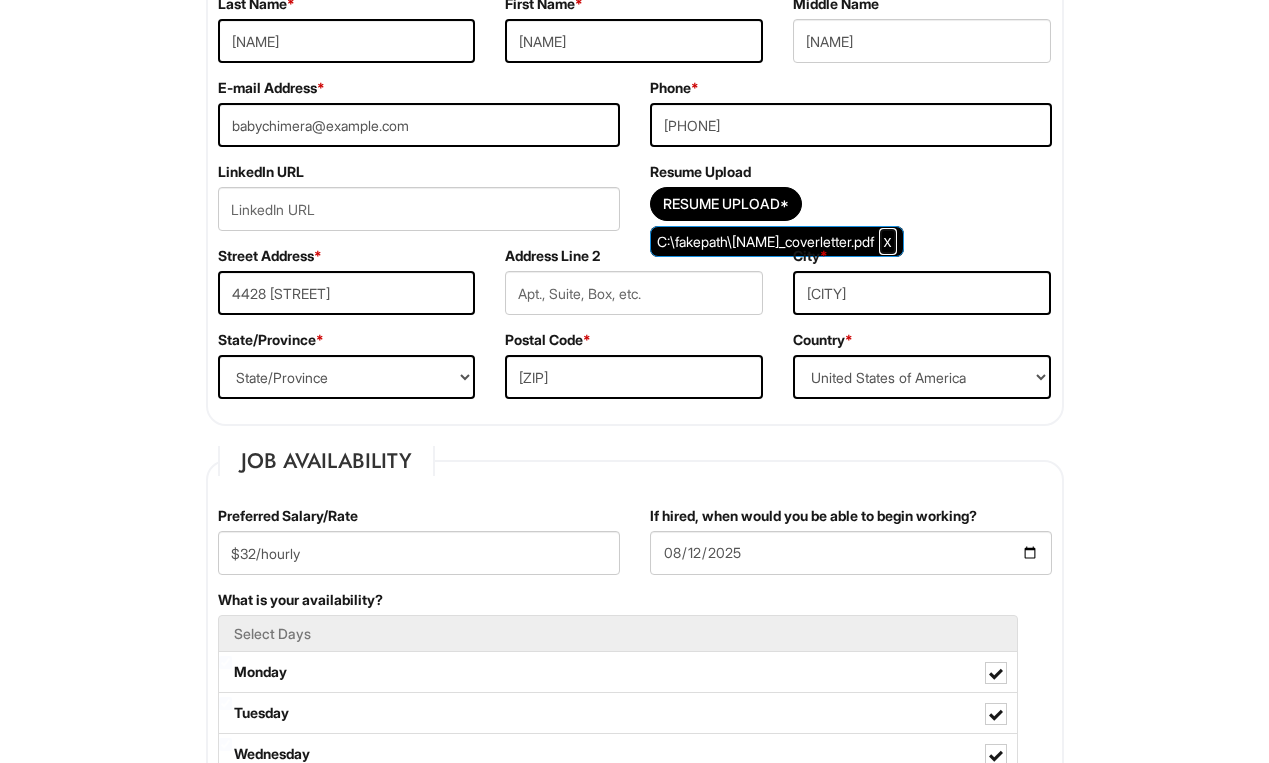 click at bounding box center (888, 241) 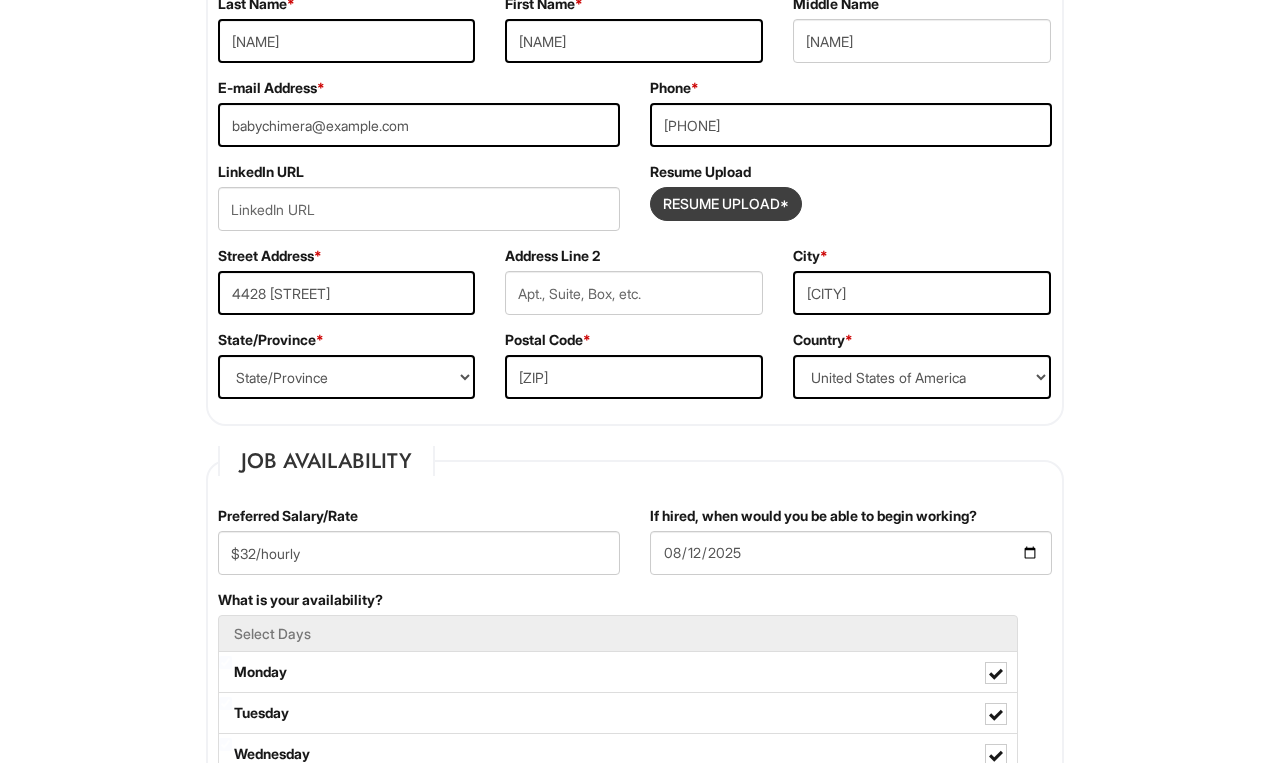 click at bounding box center [726, 204] 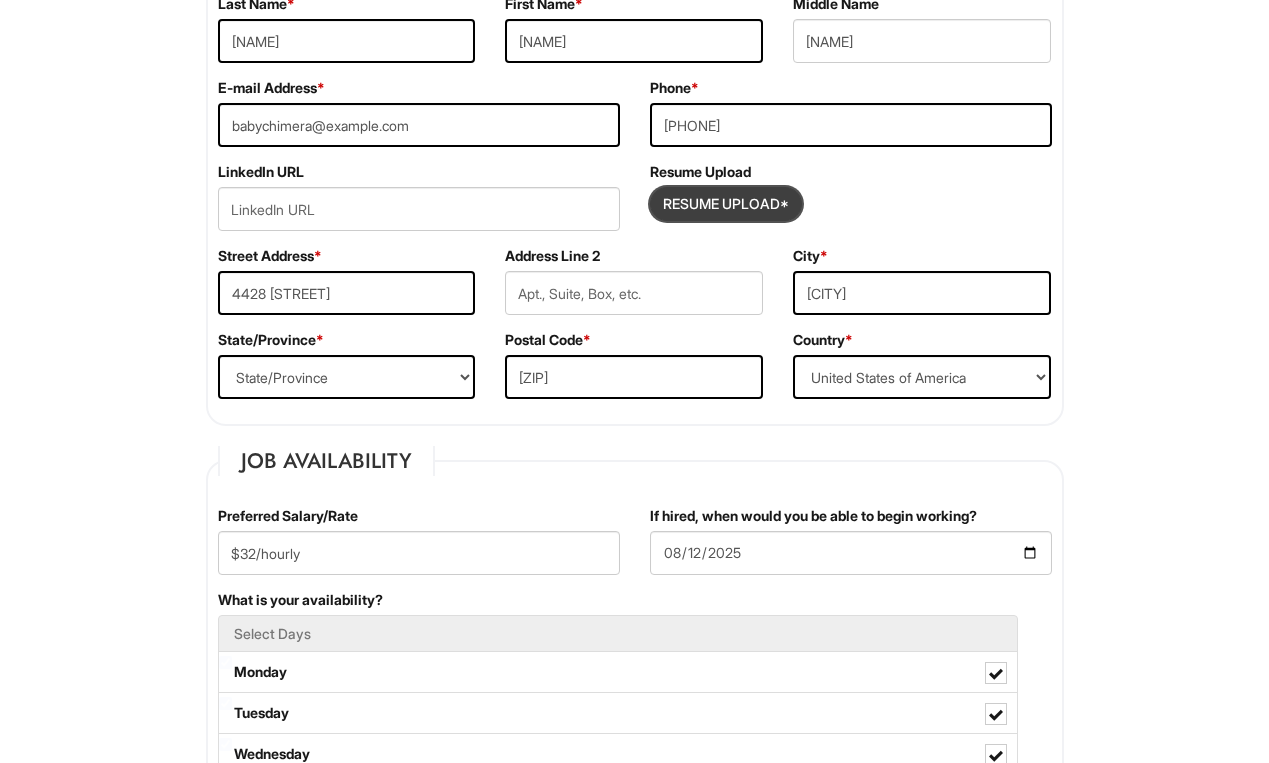 type on "C:\fakepath\[NAME]_resume.pdf" 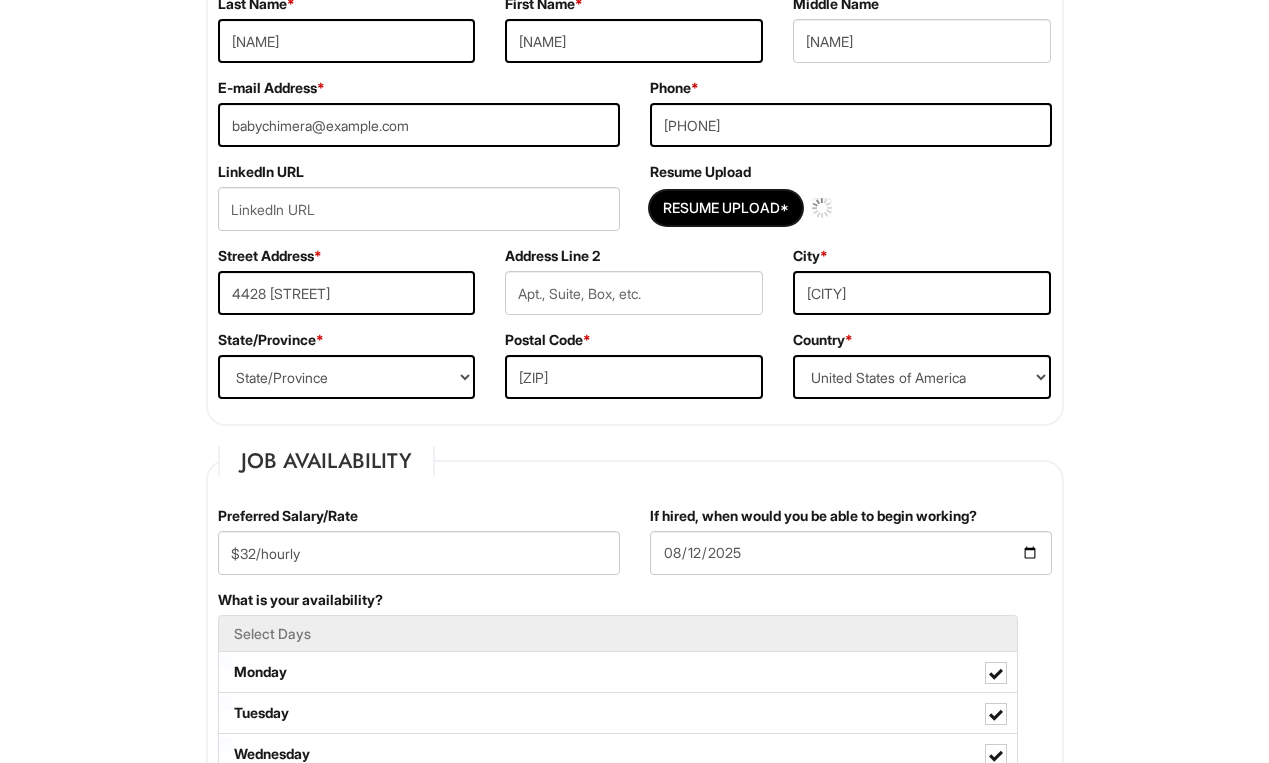 type 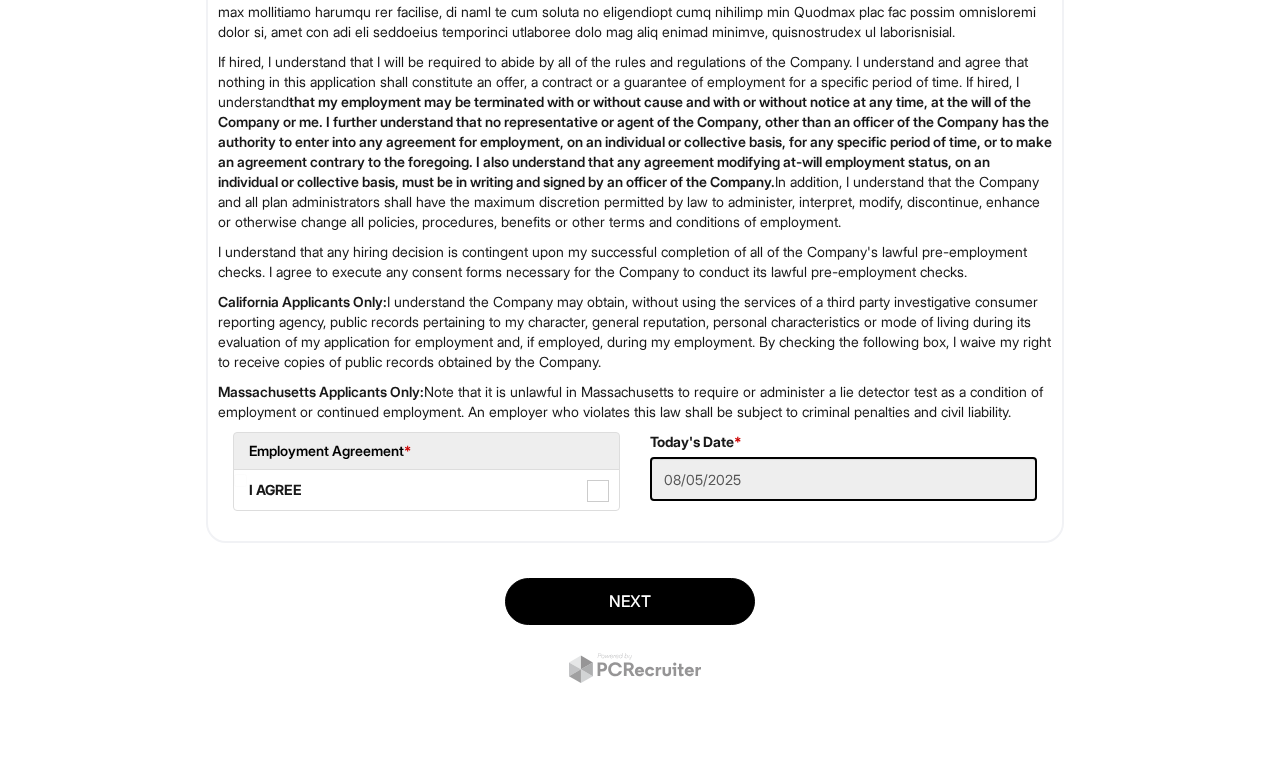 scroll, scrollTop: 3566, scrollLeft: 0, axis: vertical 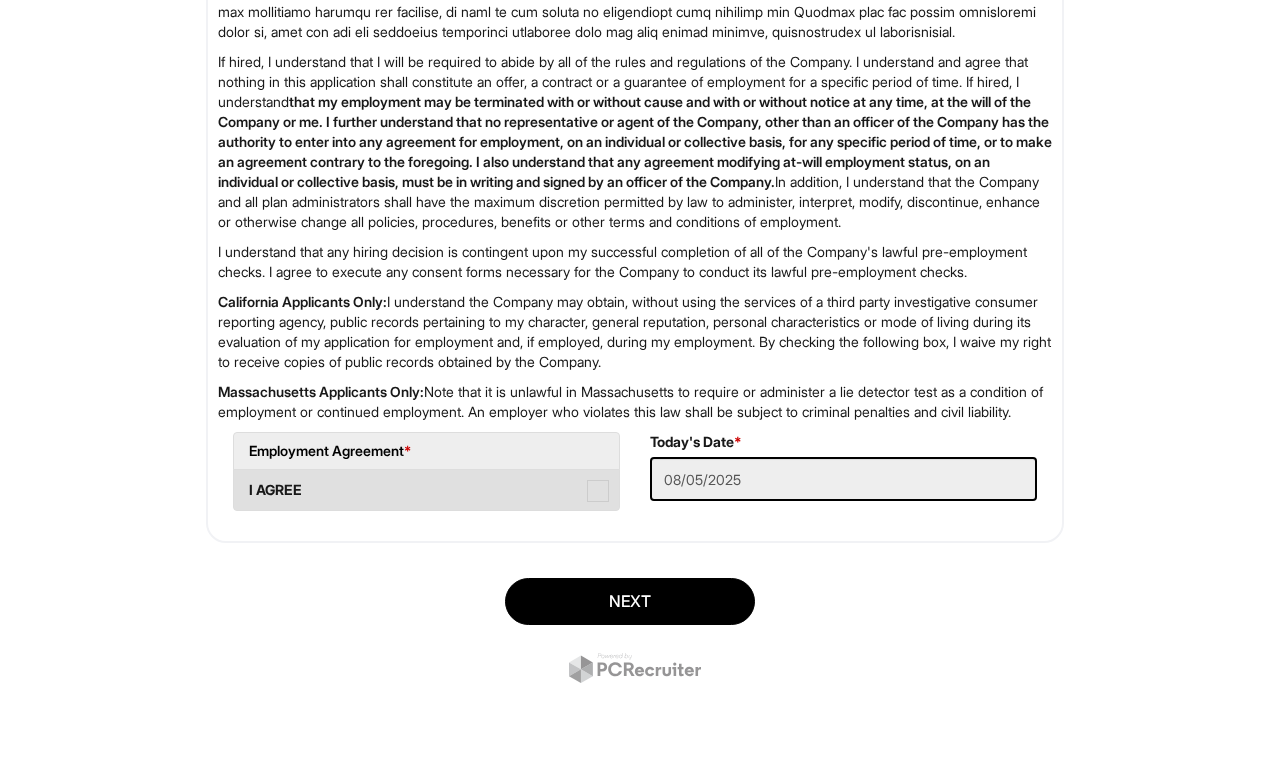 click at bounding box center [598, 491] 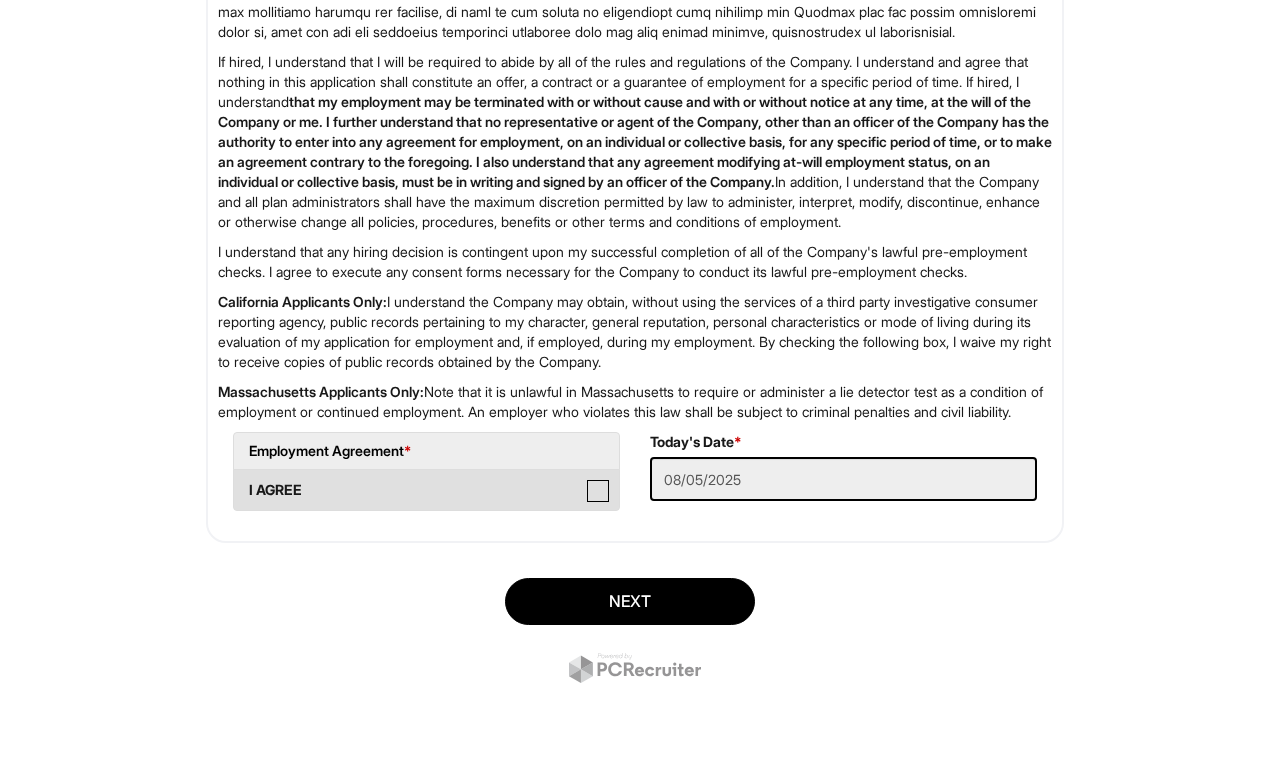 click on "I AGREE" at bounding box center (240, 480) 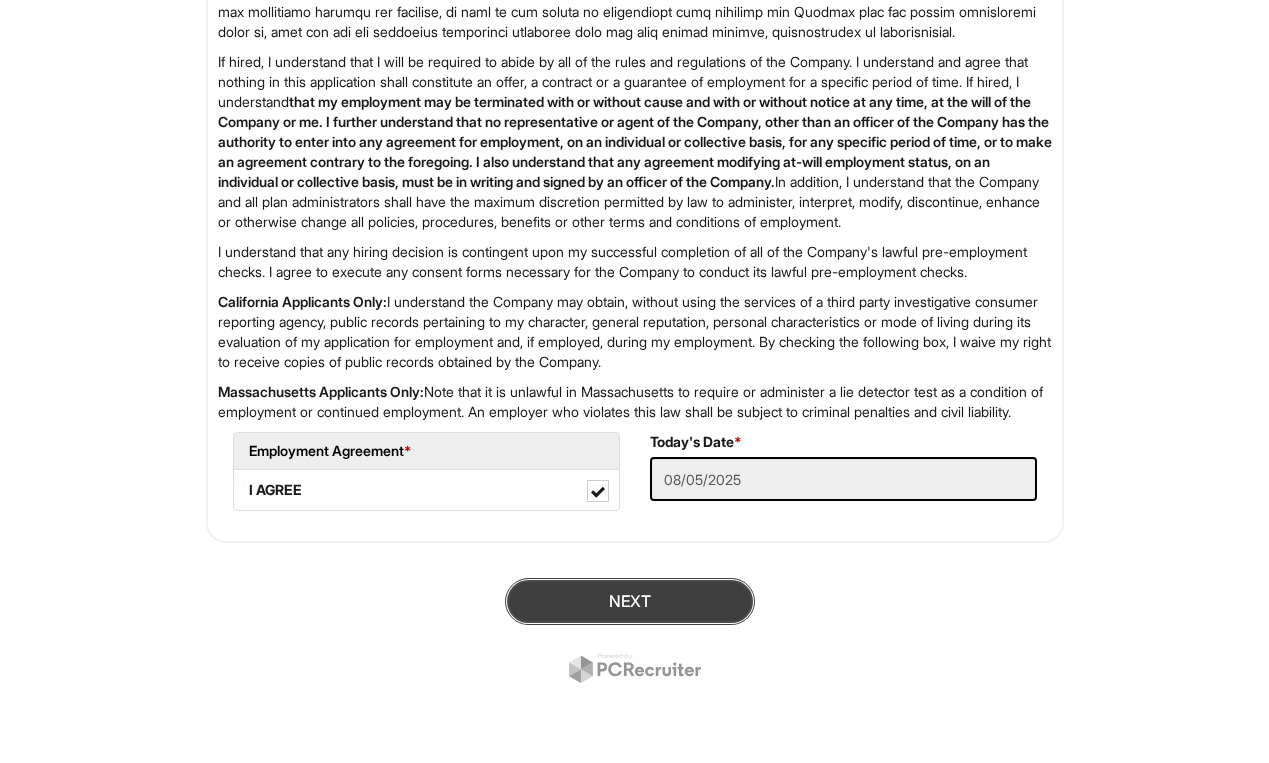 click on "Next" at bounding box center [630, 601] 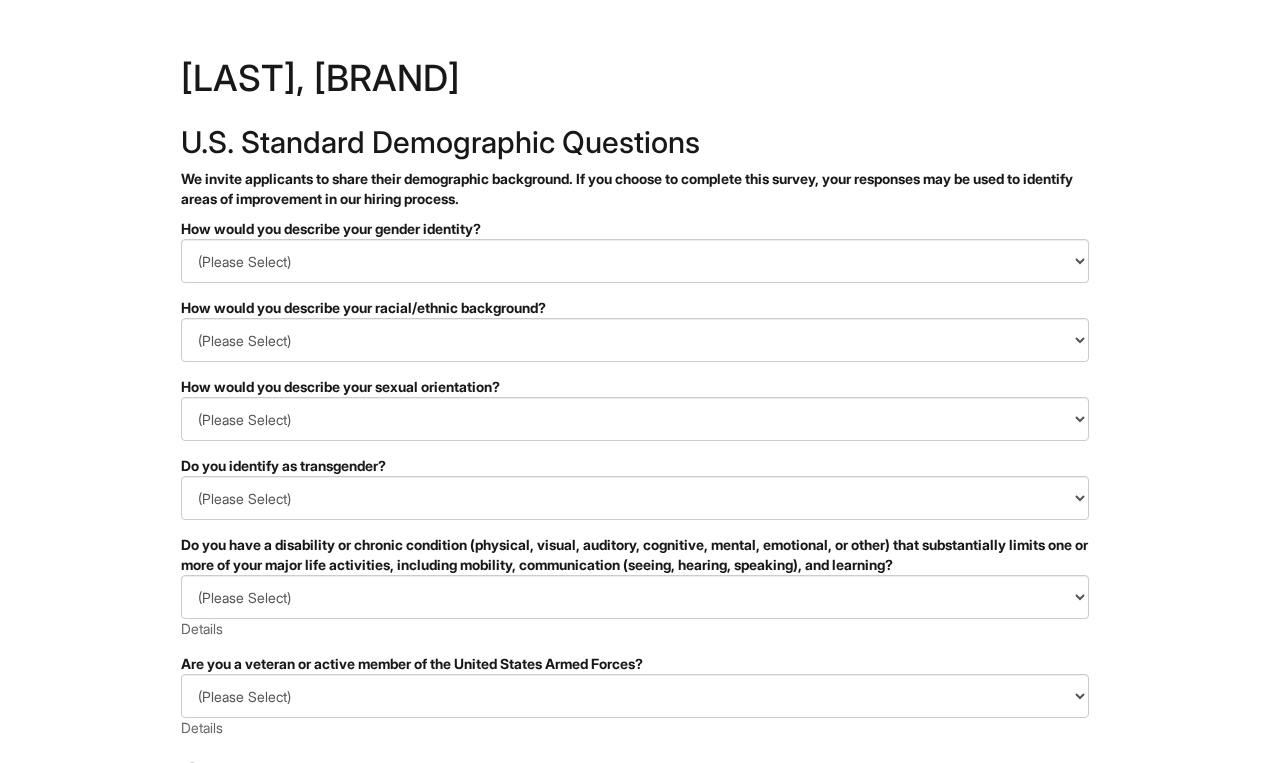 scroll, scrollTop: 0, scrollLeft: 0, axis: both 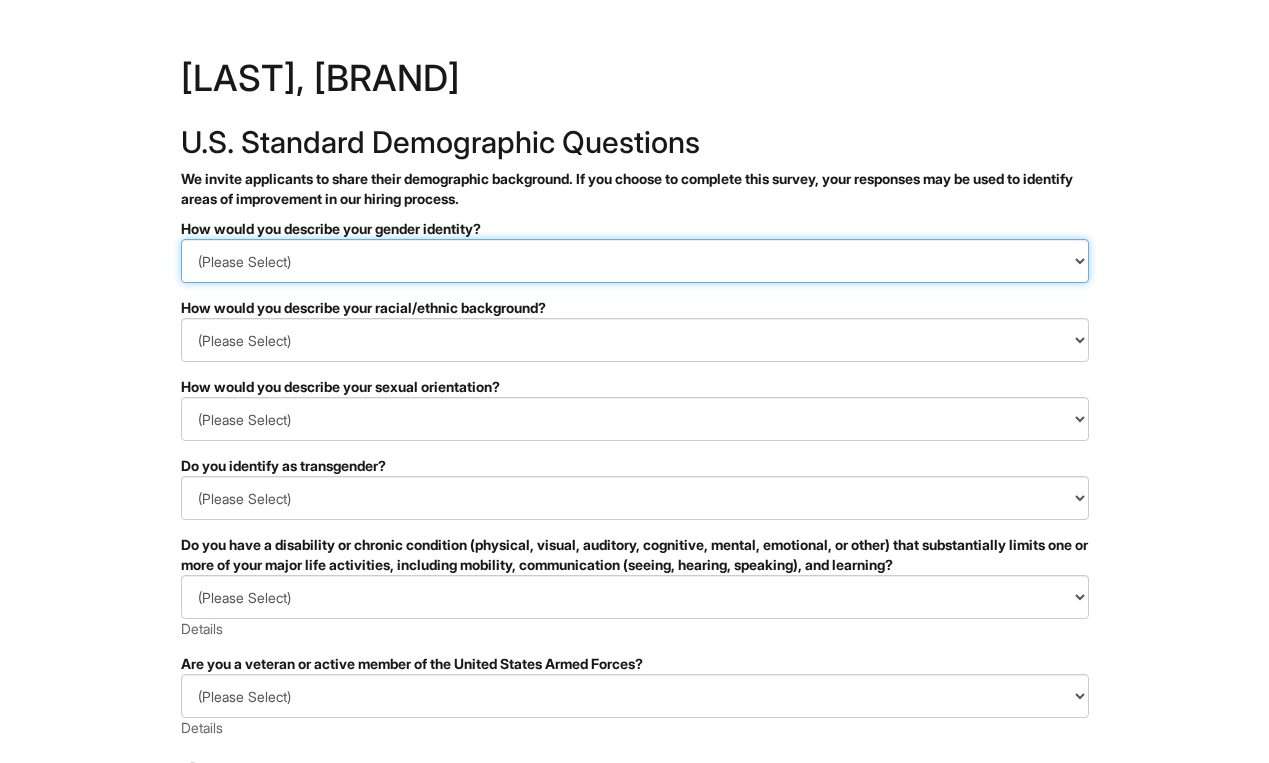 click on "(Please Select) Man Woman Non-binary I prefer to self-describe I don't wish to answer" at bounding box center [635, 261] 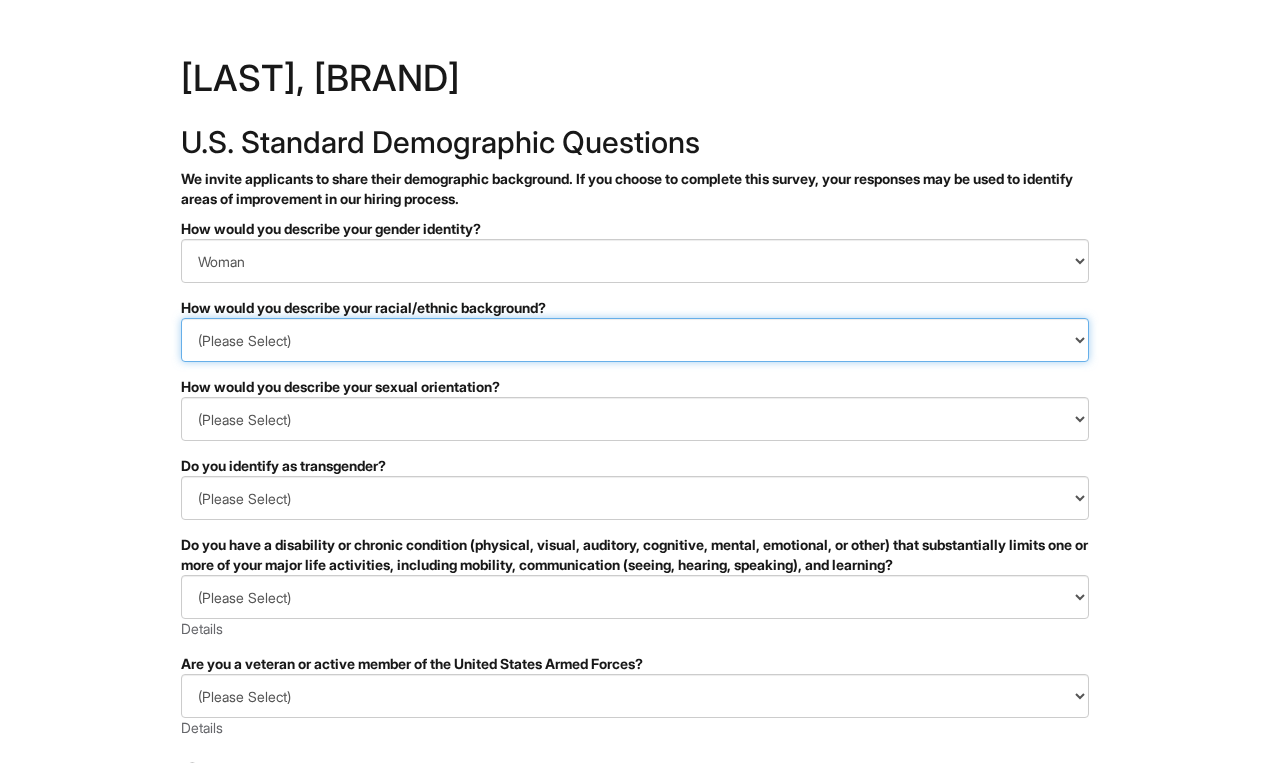click on "(Please Select) Black or of African descent    East Asian    Hispanic, Latinx or of Spanish Origin    Indigenous, American Indian or Alaska Native    Middle Eastern or North African    Native Hawaiian or Pacific Islander    South Asian    Southeast Asian    White or European    I prefer to self-describe    I don't wish to answer" at bounding box center [635, 340] 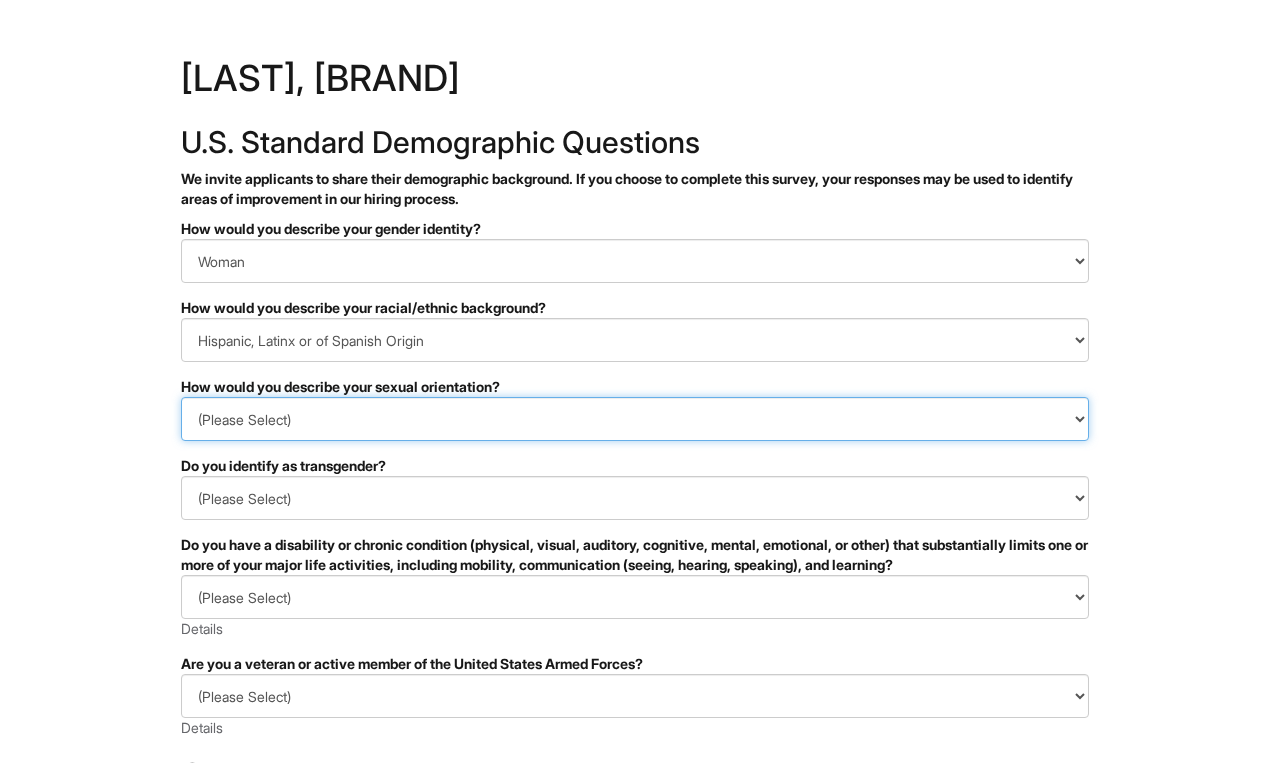 click on "(Please Select) Asexual Bisexual and/or pansexual Gay Heterosexual Lesbian Queer I prefer to self-describe I don't wish to answer" at bounding box center (635, 419) 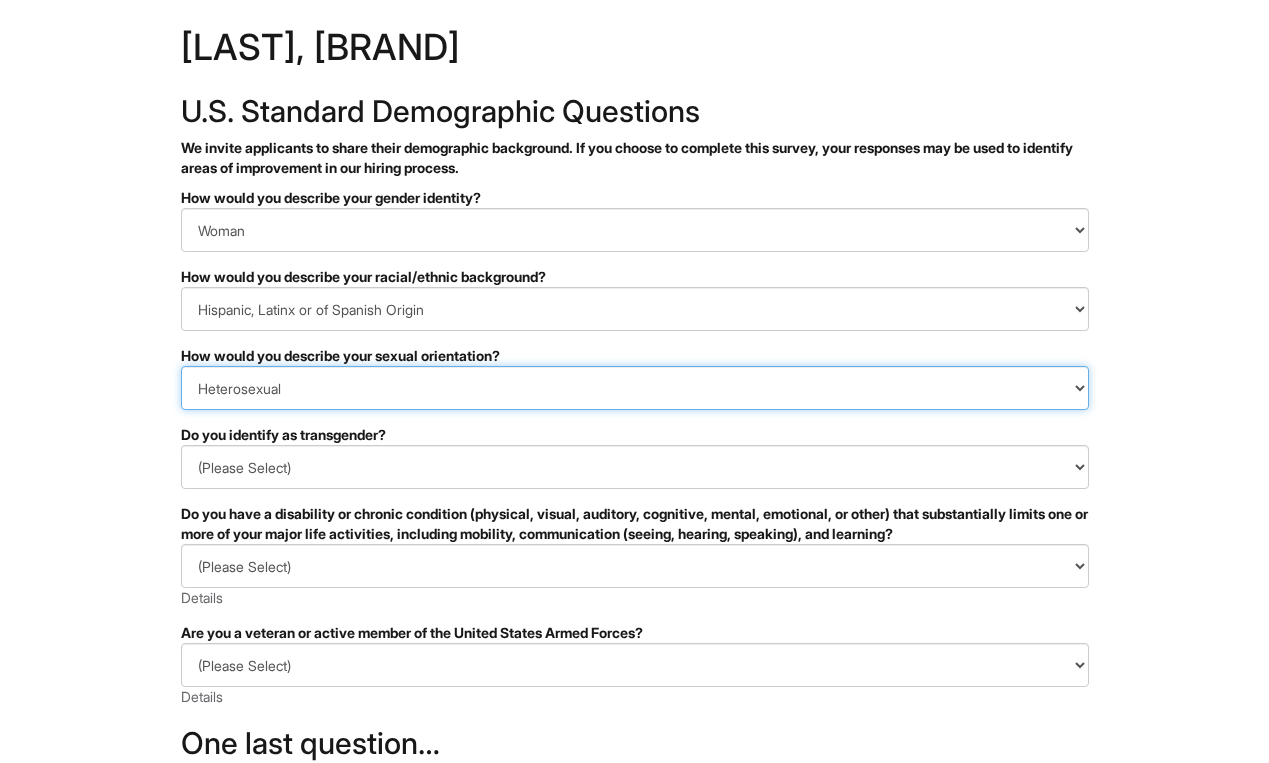 scroll, scrollTop: 35, scrollLeft: 0, axis: vertical 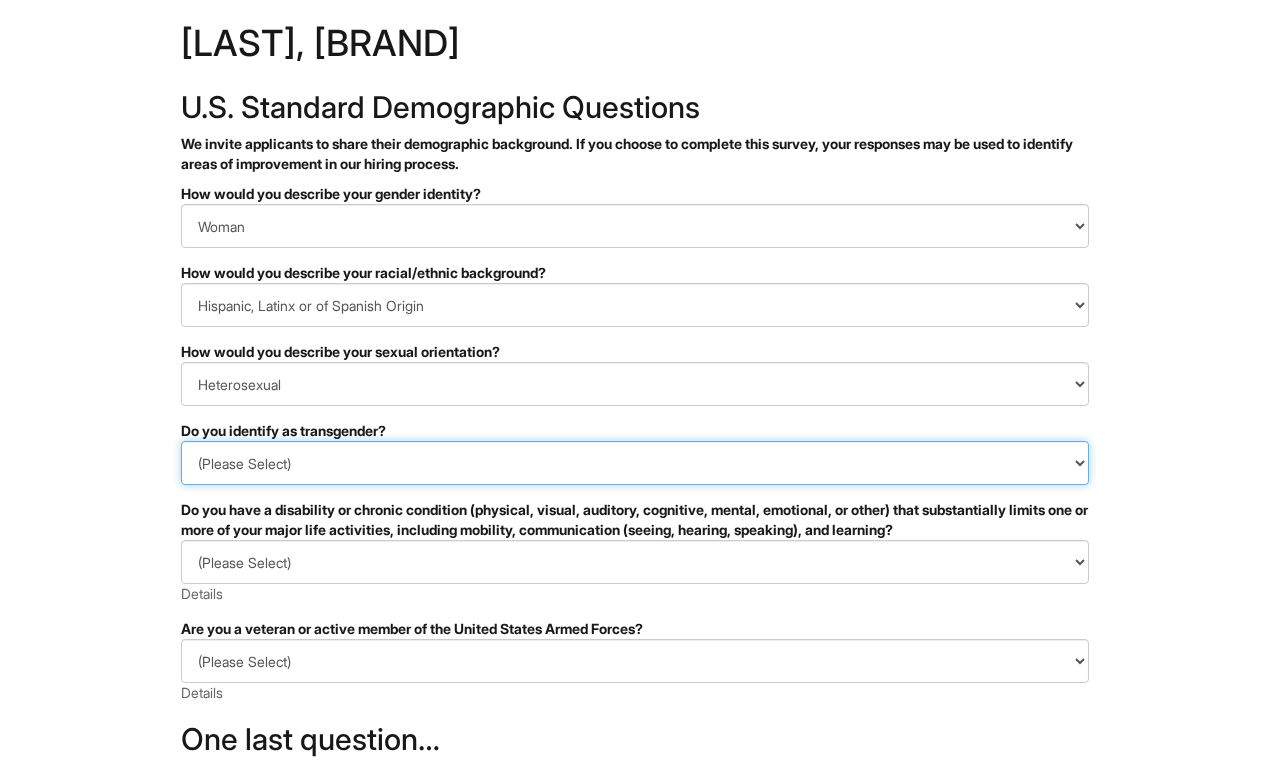 click on "(Please Select) Yes No I prefer to self-describe I don't wish to answer" at bounding box center (635, 463) 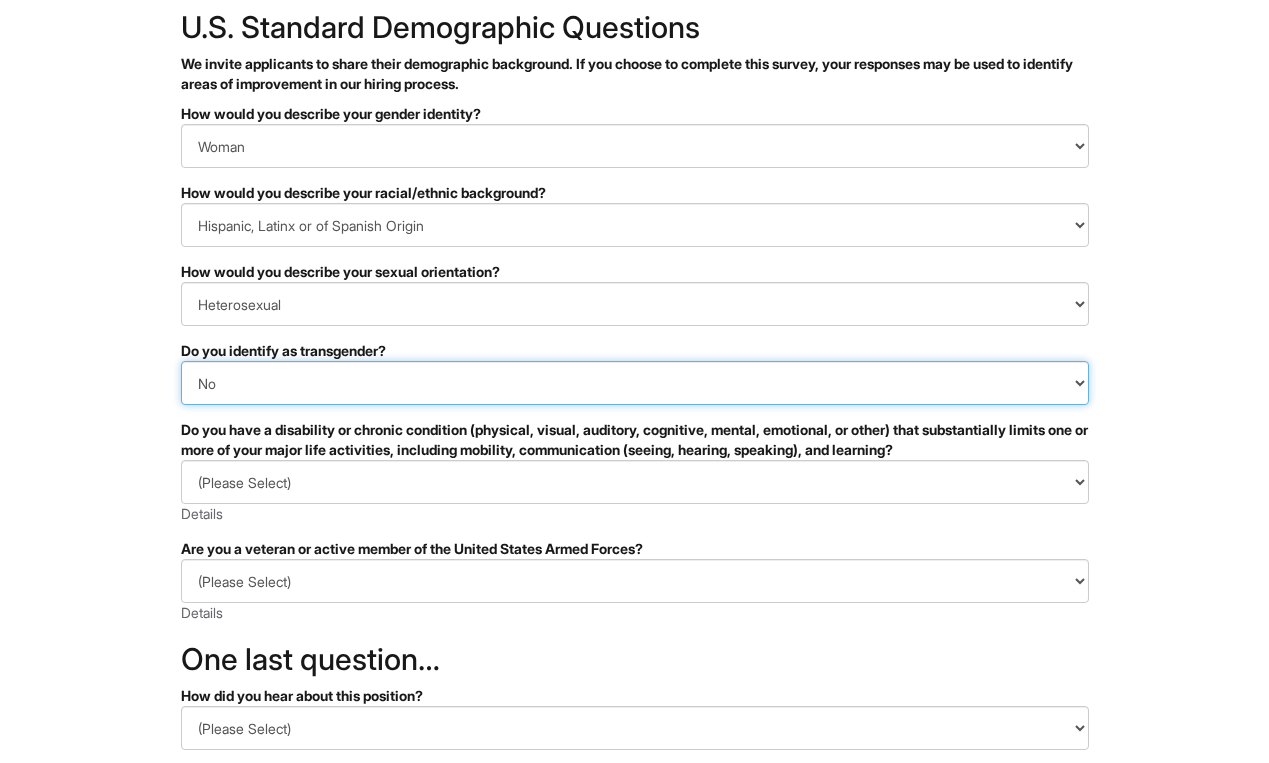 scroll, scrollTop: 118, scrollLeft: 0, axis: vertical 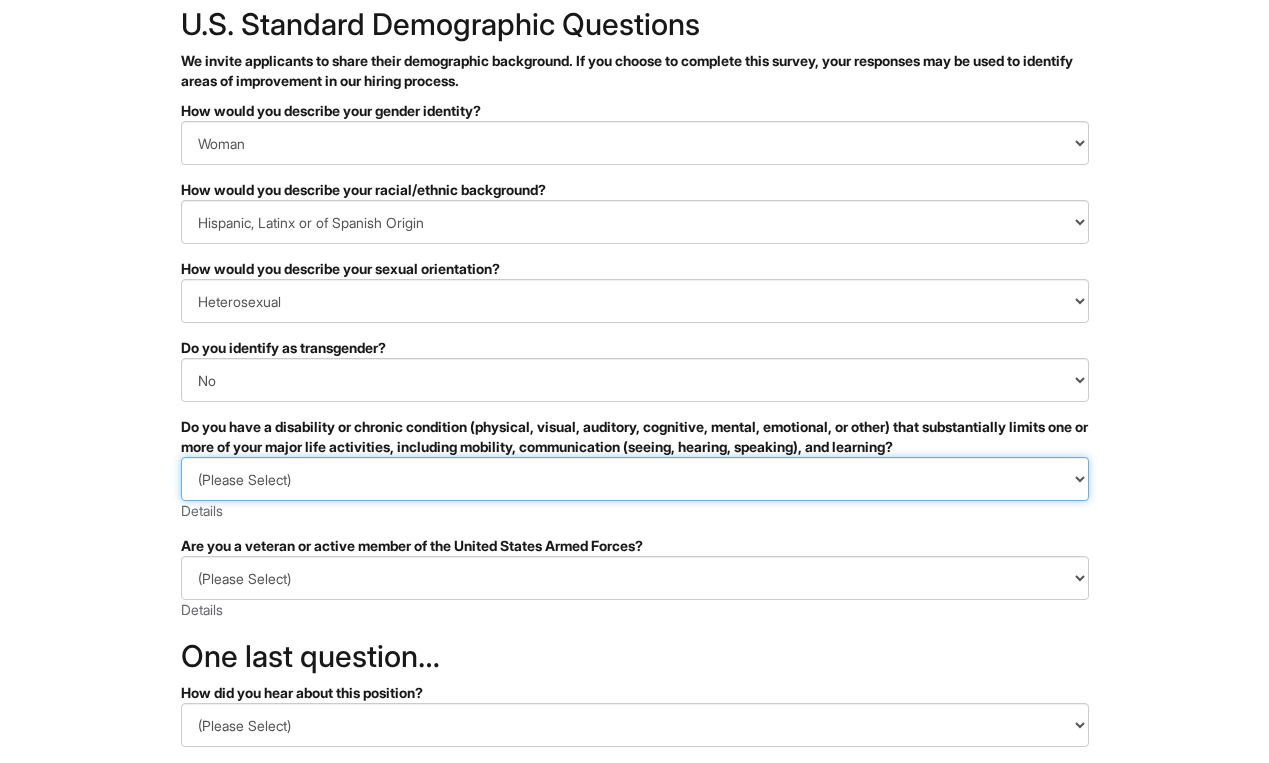 click on "(Please Select) YES, I HAVE A DISABILITY (or previously had a disability) NO, I DON'T HAVE A DISABILITY I DON'T WISH TO ANSWER" at bounding box center [635, 479] 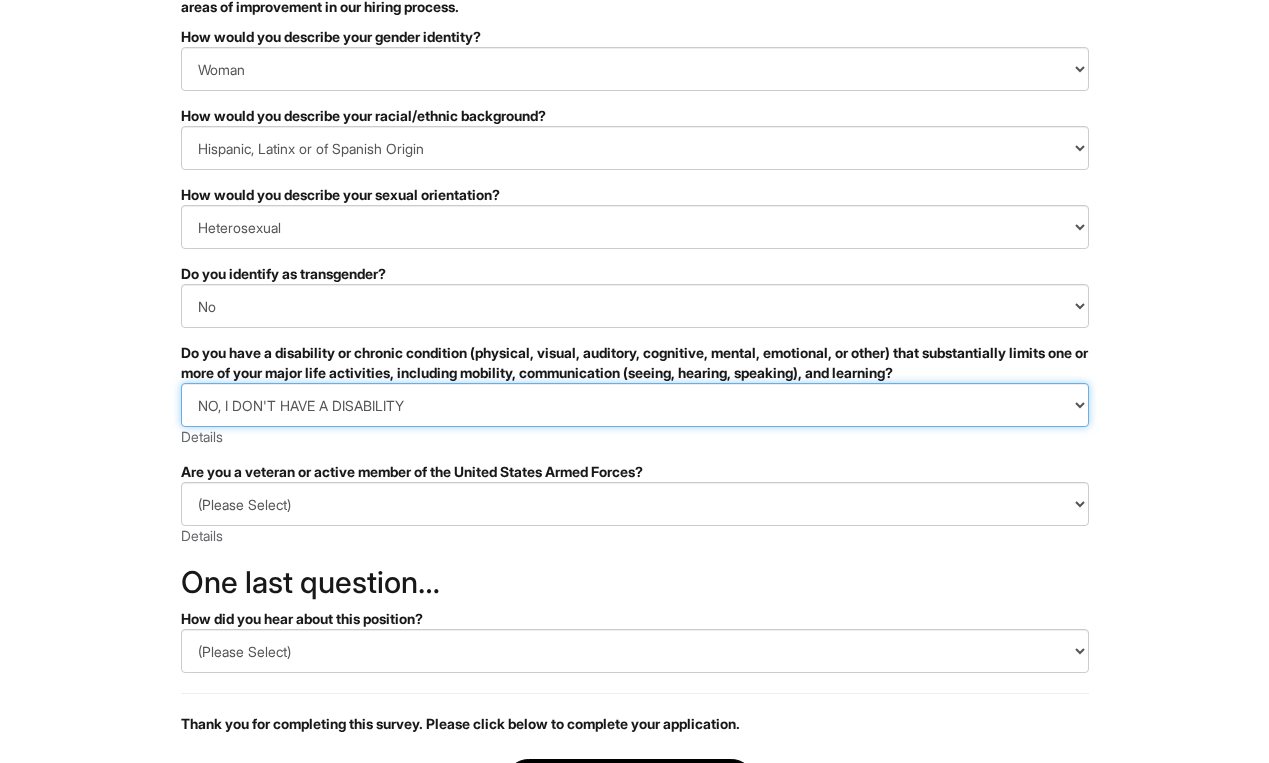 scroll, scrollTop: 198, scrollLeft: 0, axis: vertical 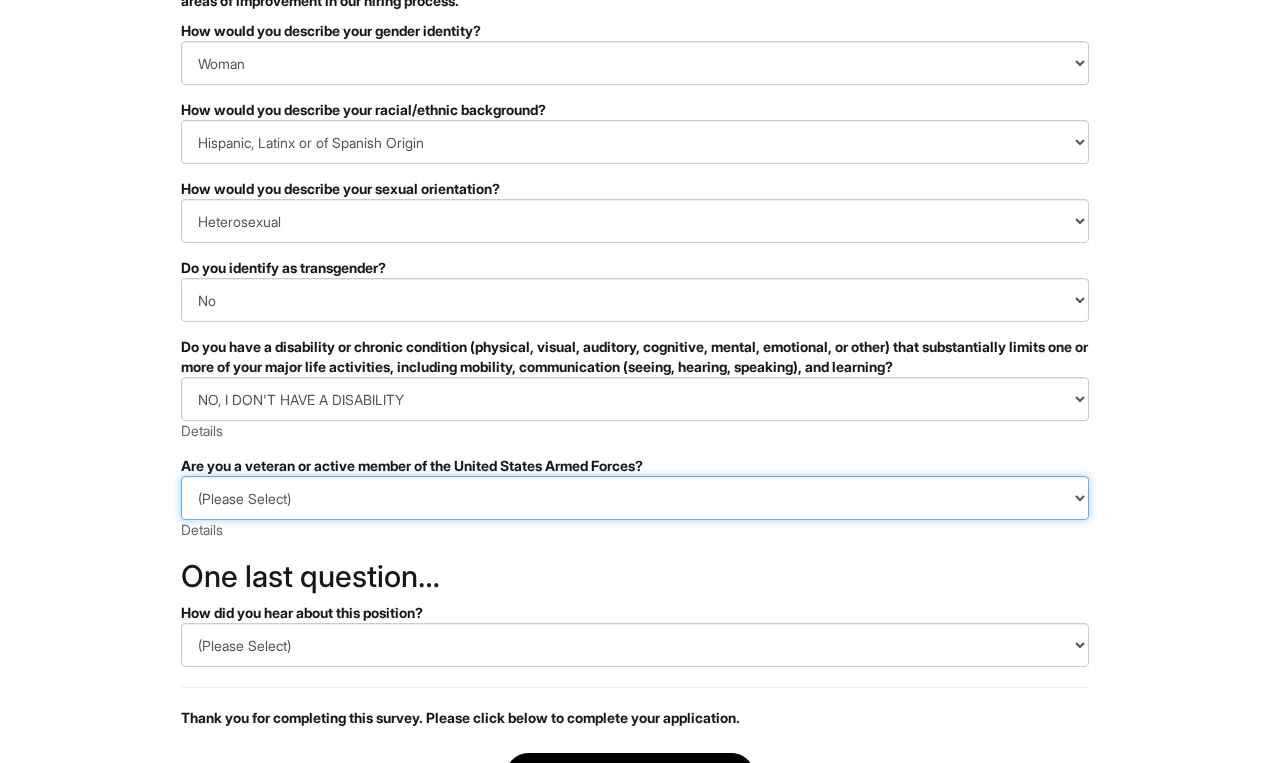 click on "(Please Select) I IDENTIFY AS ONE OR MORE OF THE CLASSIFICATIONS OF PROTECTED VETERANS LISTED I AM NOT A PROTECTED VETERAN I PREFER NOT TO ANSWER" at bounding box center [635, 498] 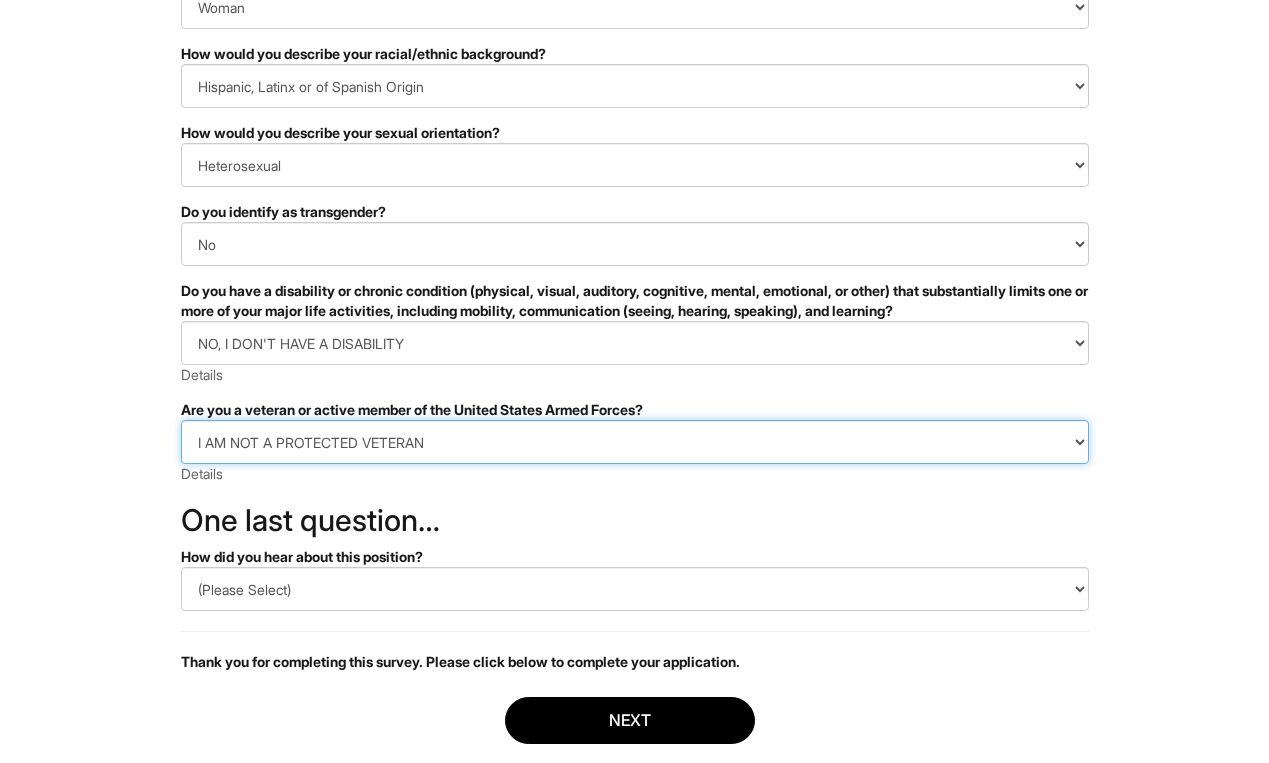 scroll, scrollTop: 271, scrollLeft: 0, axis: vertical 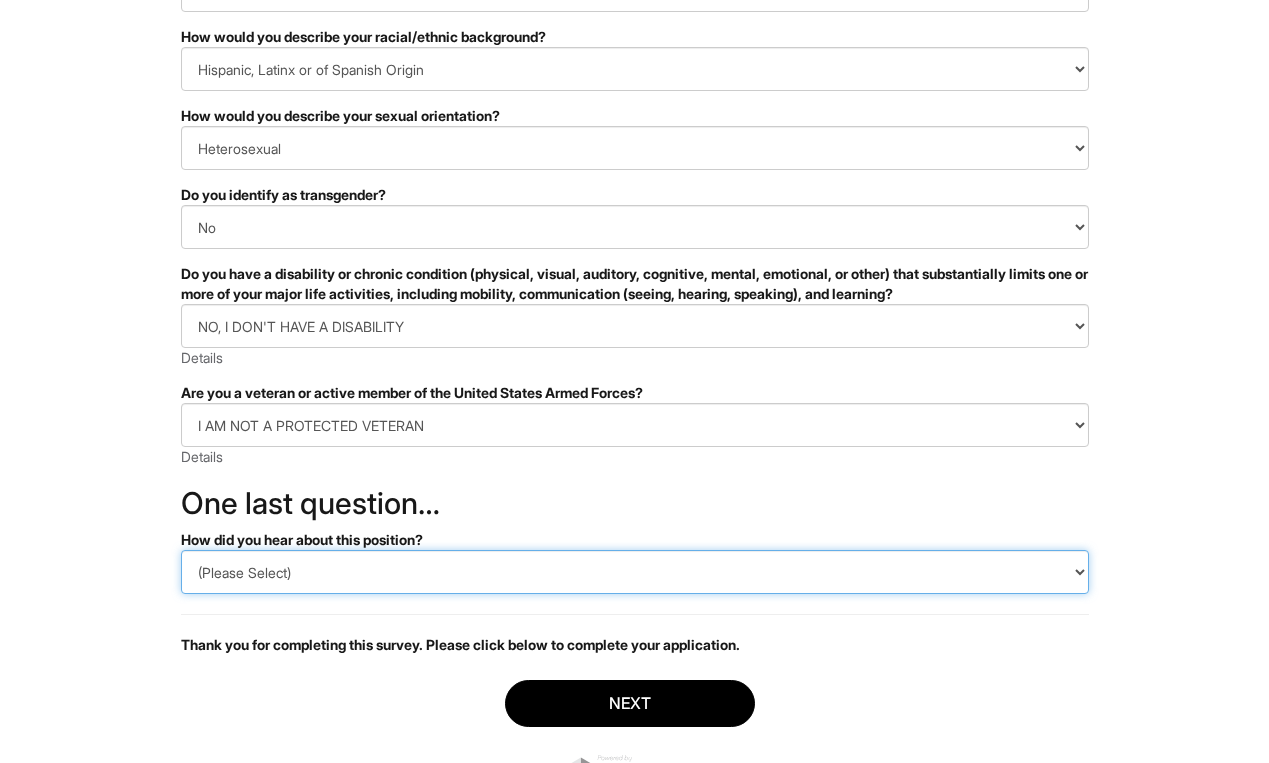 click on "(Please Select) CareerBuilder Indeed LinkedIn Monster Referral Other" at bounding box center [635, 572] 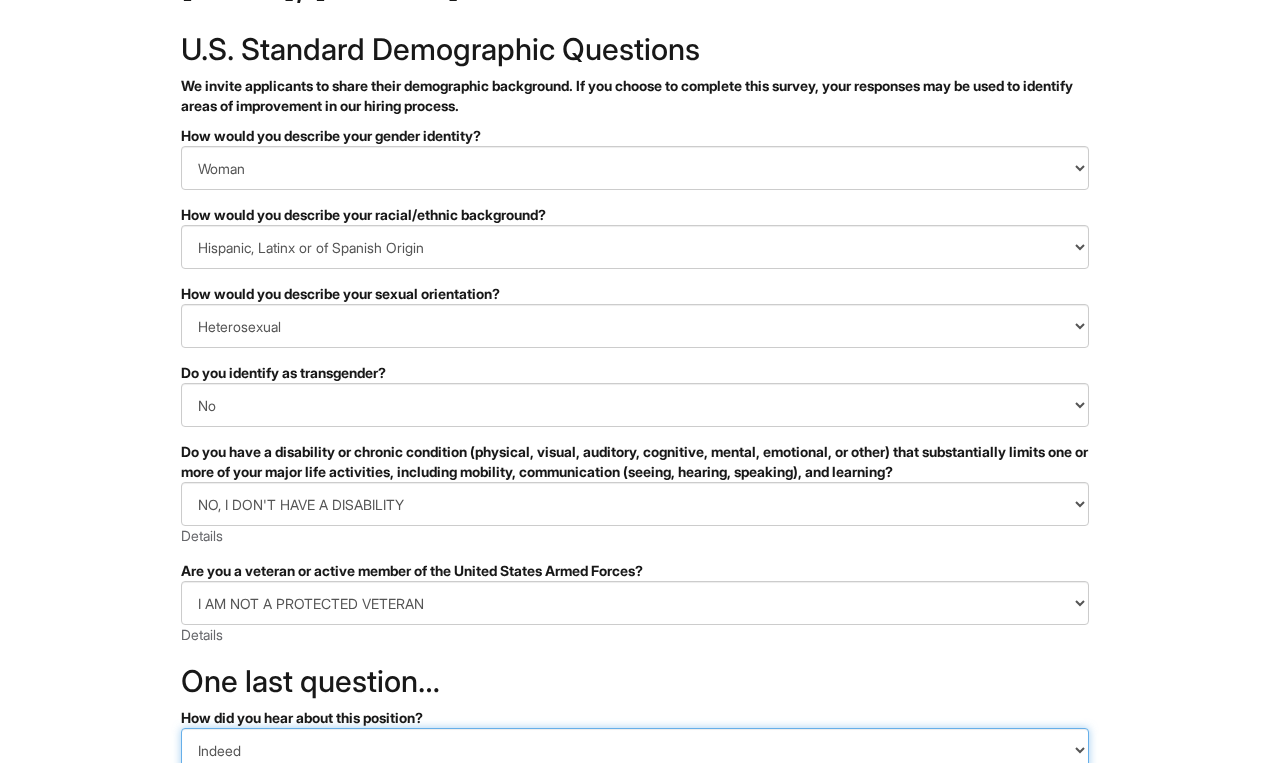 scroll, scrollTop: 96, scrollLeft: 0, axis: vertical 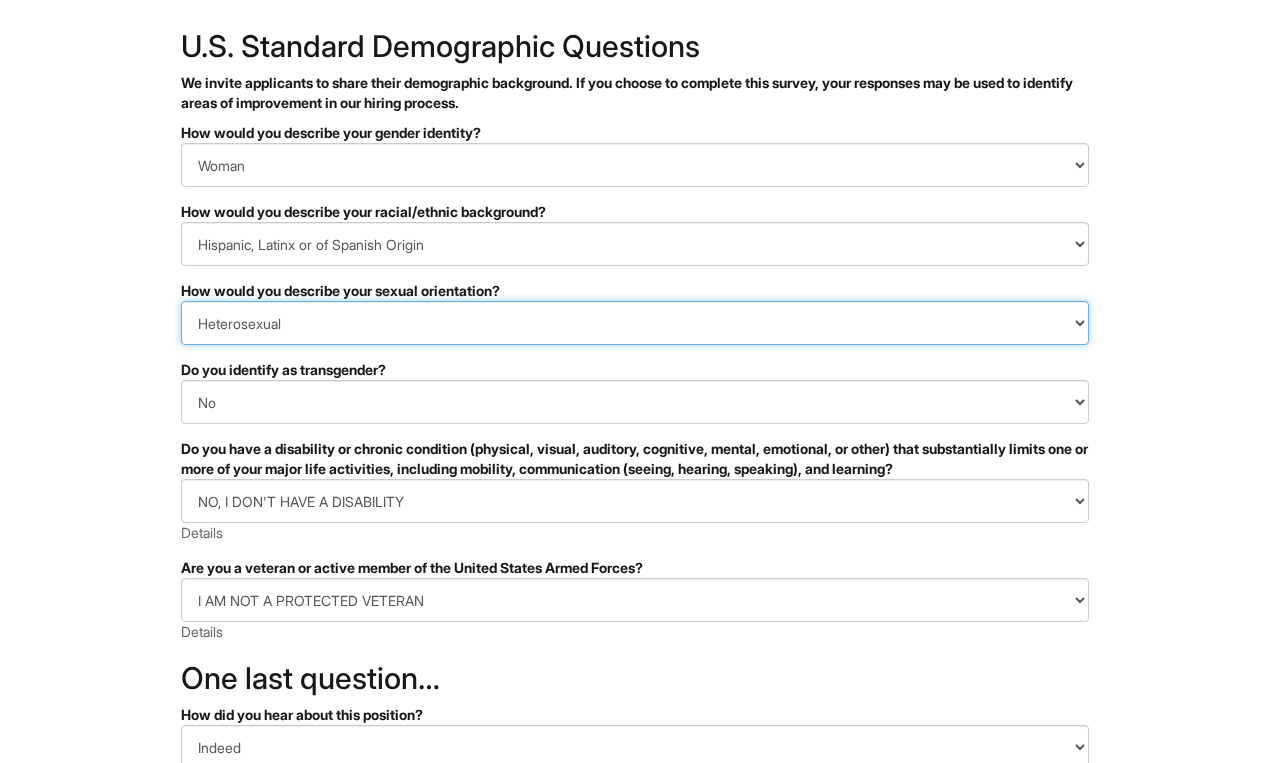 click on "(Please Select) Asexual Bisexual and/or pansexual Gay Heterosexual Lesbian Queer I prefer to self-describe I don't wish to answer" at bounding box center (635, 323) 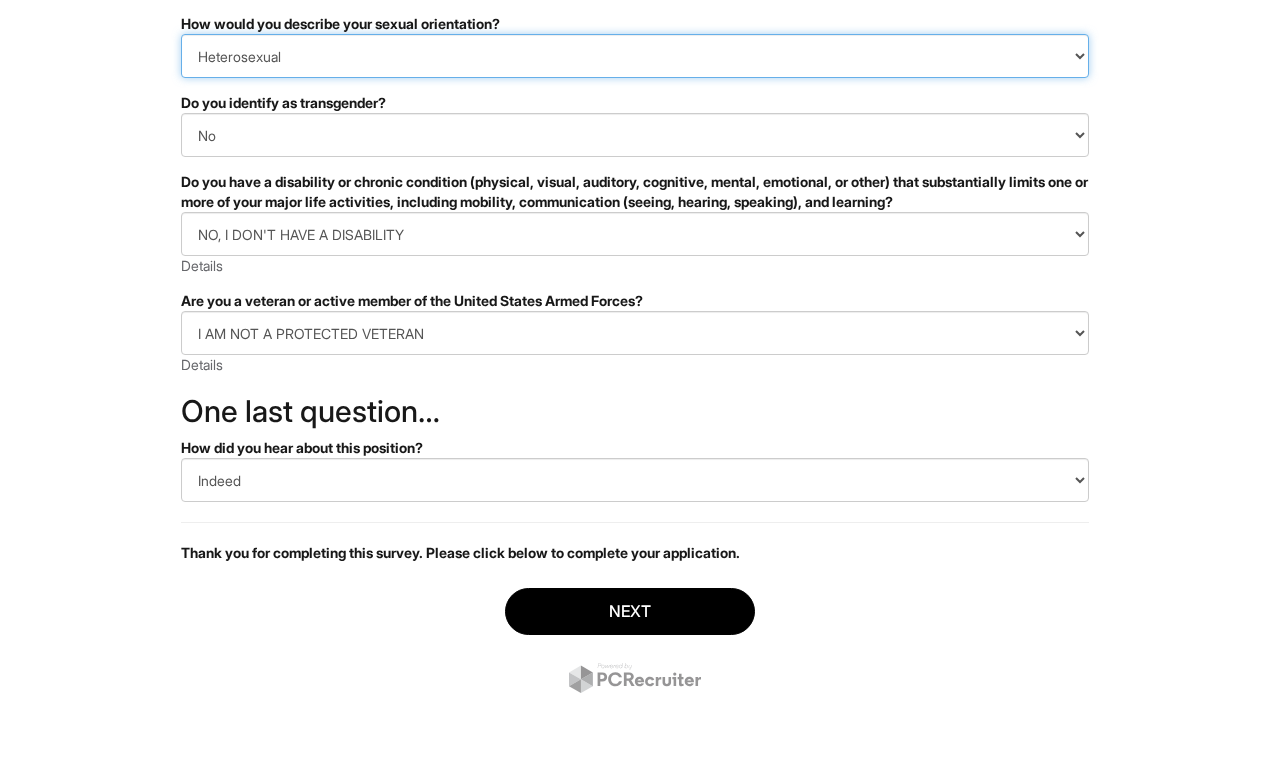 scroll, scrollTop: 377, scrollLeft: 0, axis: vertical 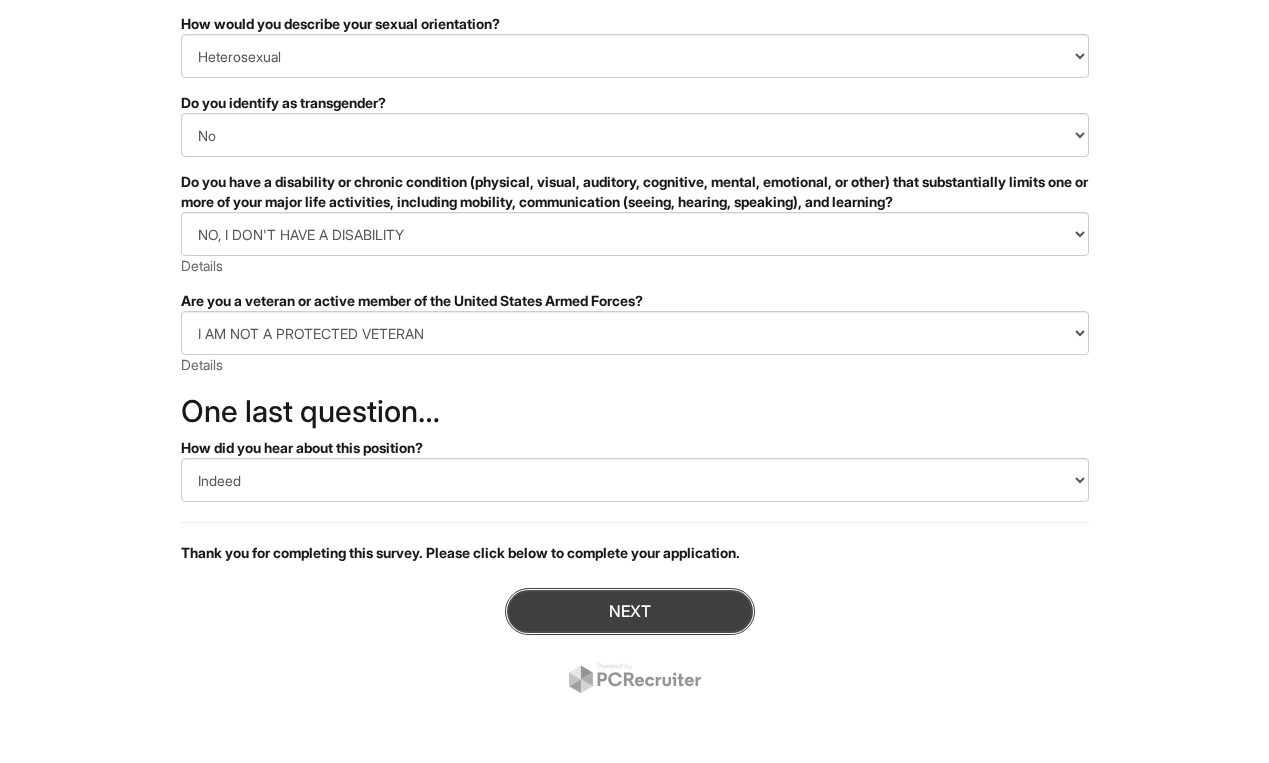click on "Next" at bounding box center (630, 611) 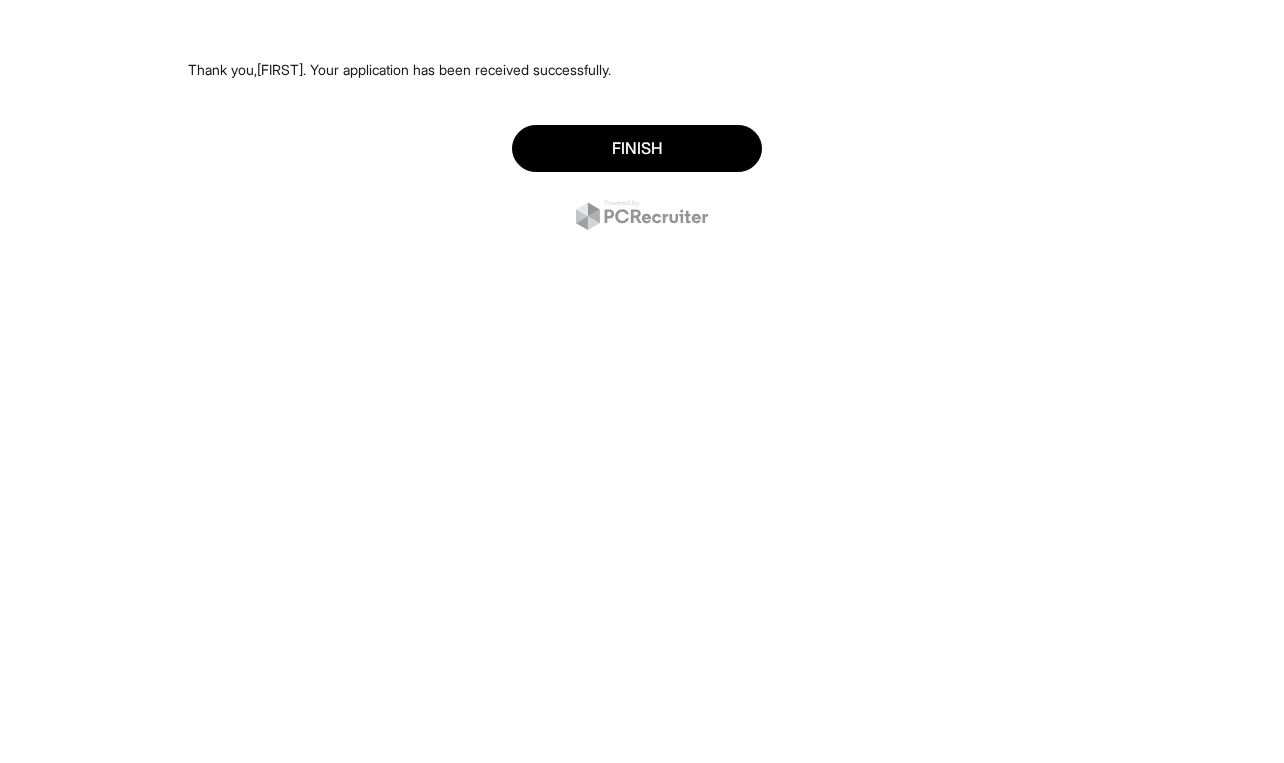 scroll, scrollTop: 0, scrollLeft: 0, axis: both 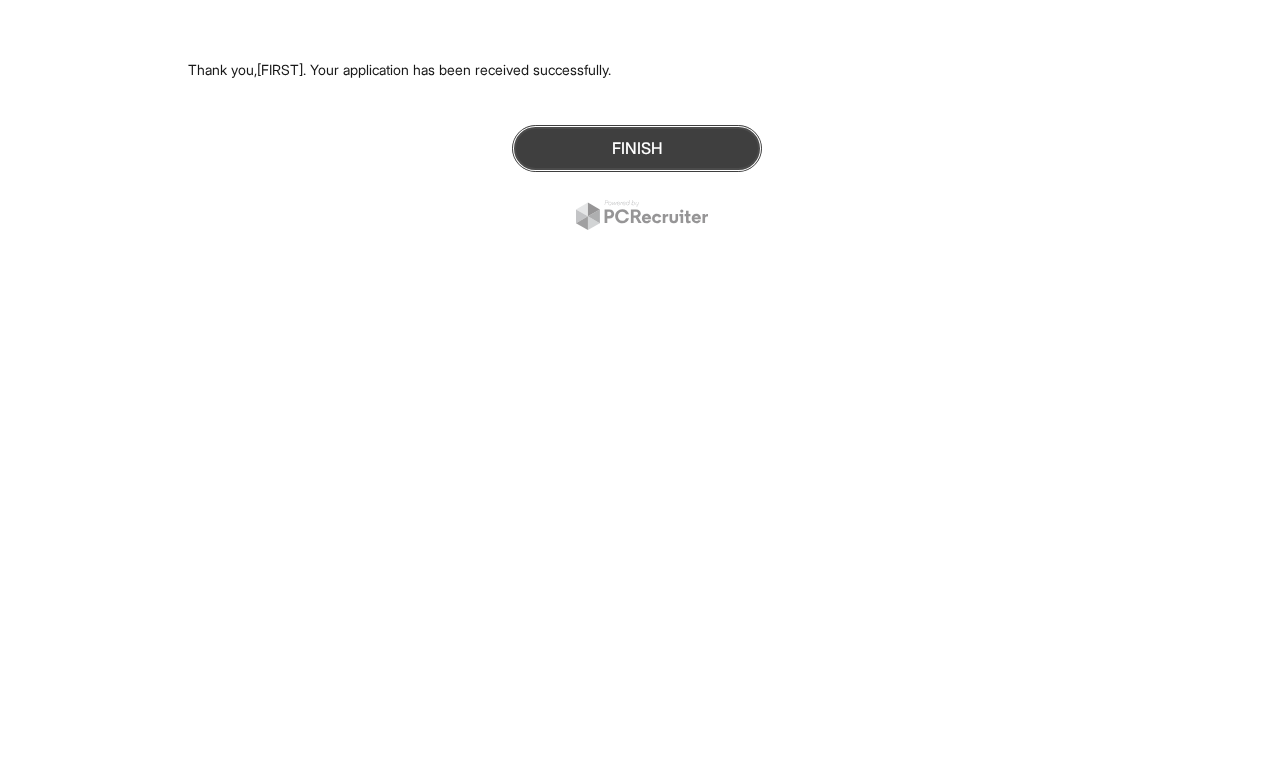 click on "Finish" at bounding box center [637, 148] 